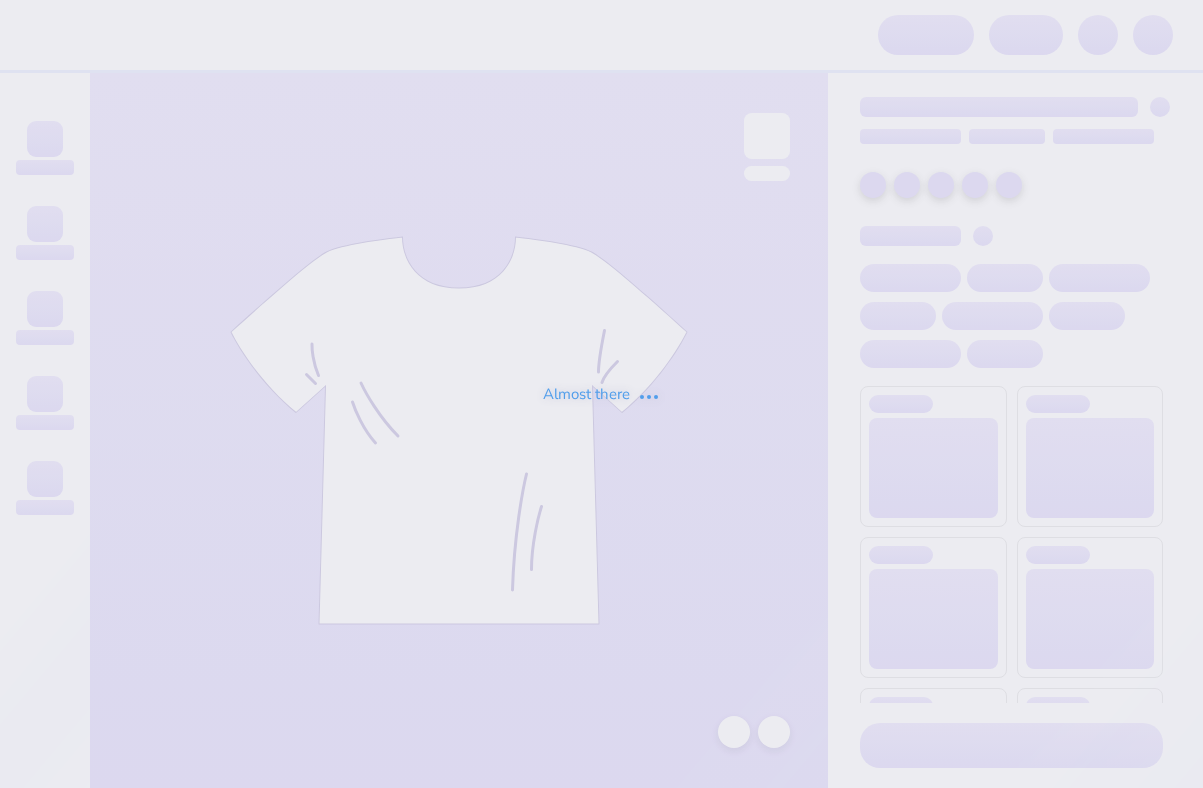 scroll, scrollTop: 0, scrollLeft: 0, axis: both 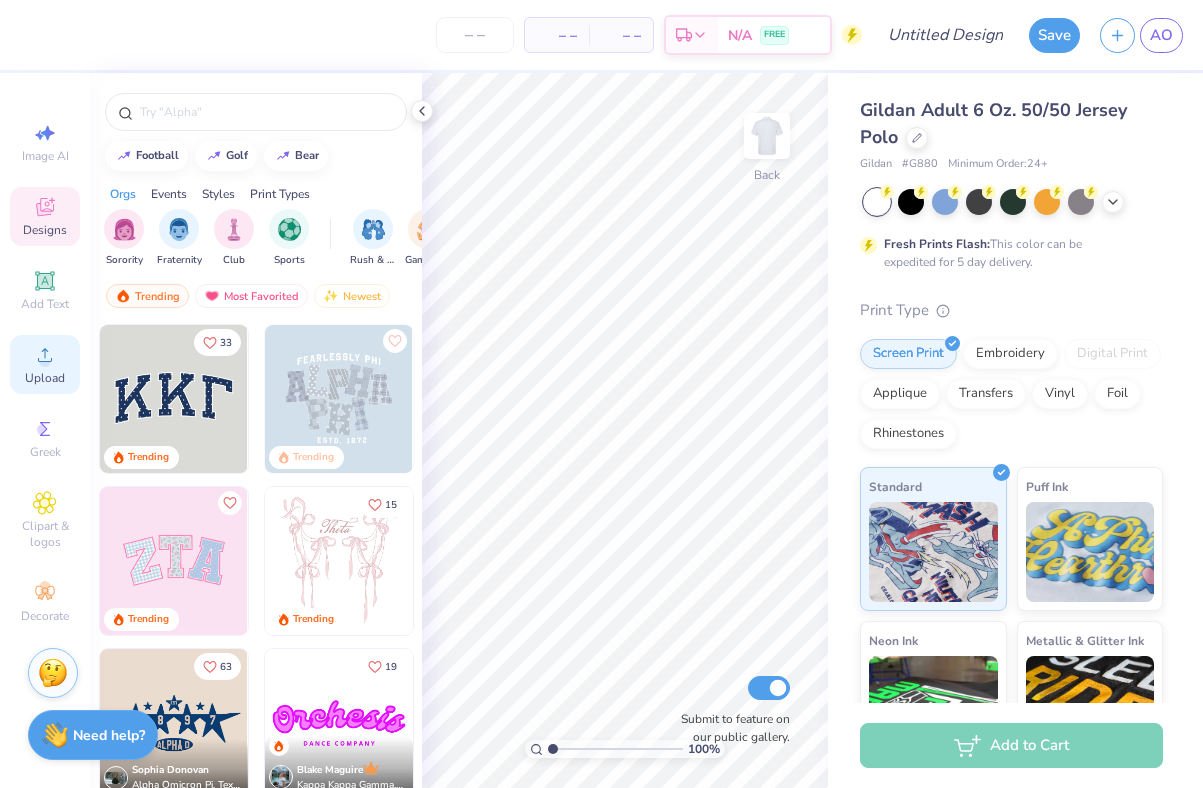 click on "Upload" at bounding box center [45, 378] 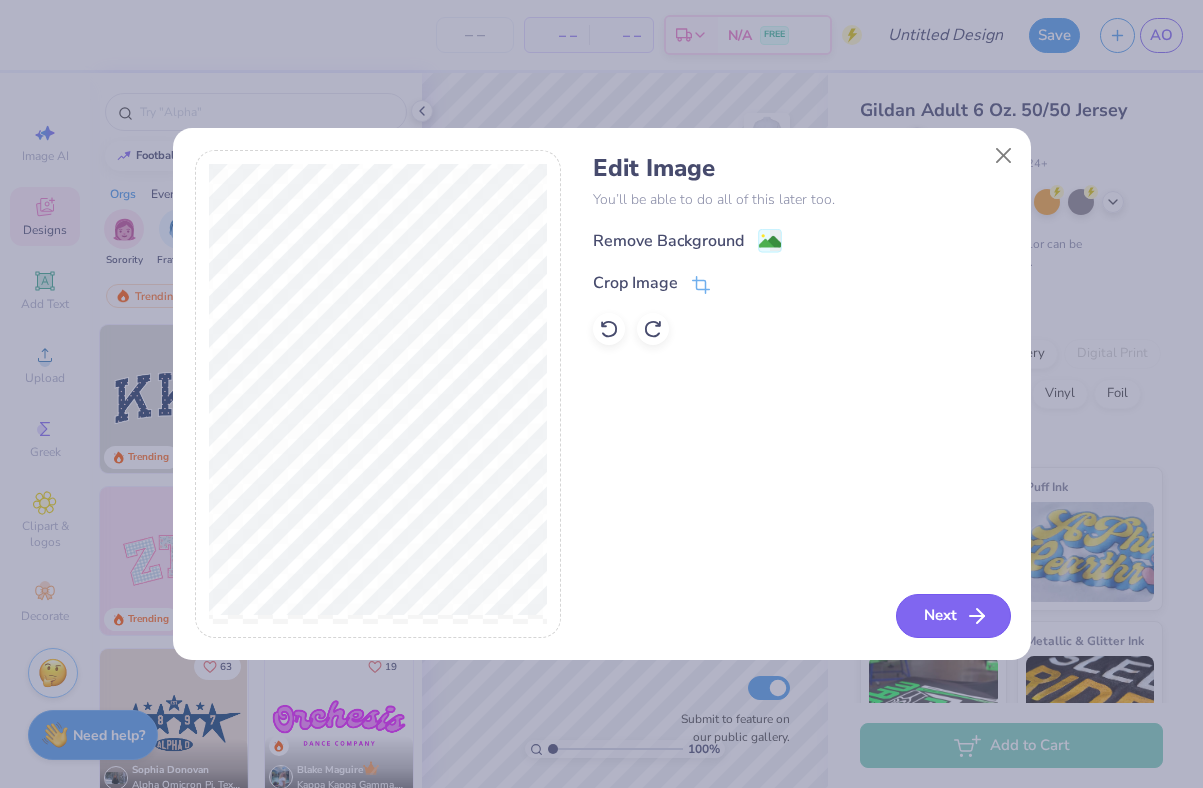 click on "Next" at bounding box center (953, 616) 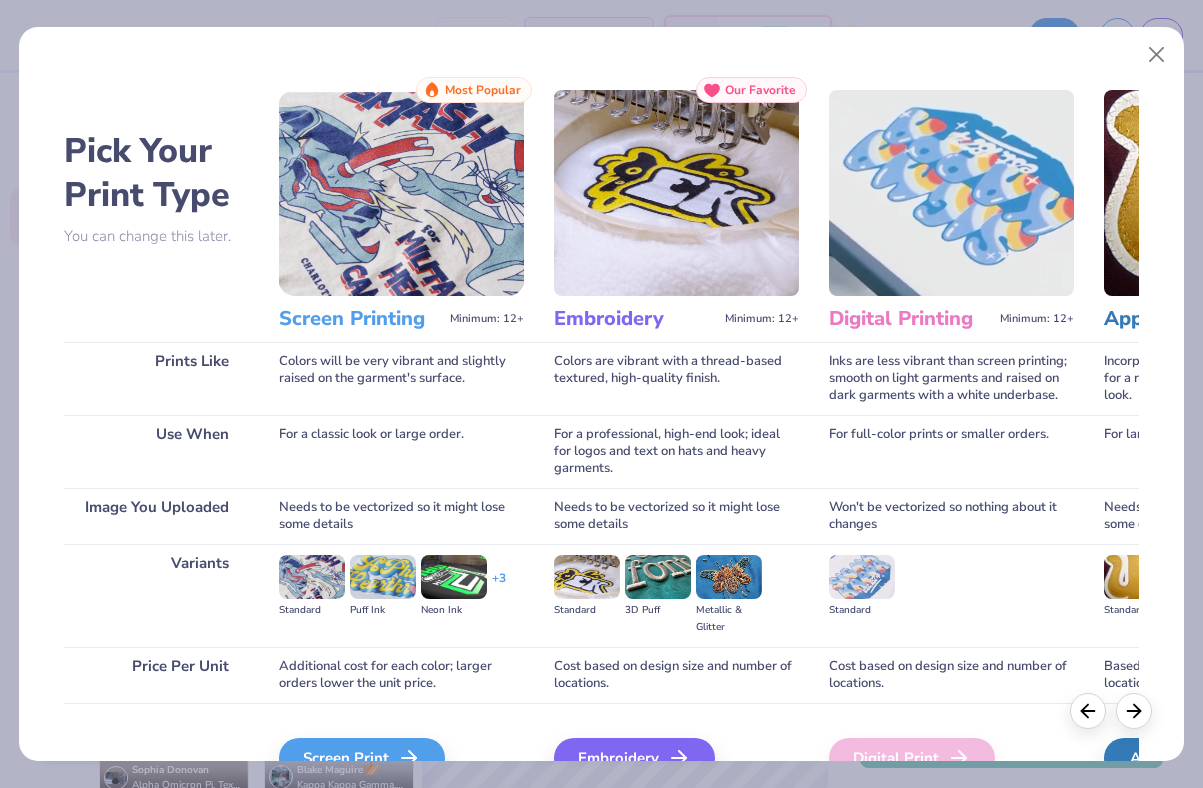 scroll, scrollTop: 63, scrollLeft: 0, axis: vertical 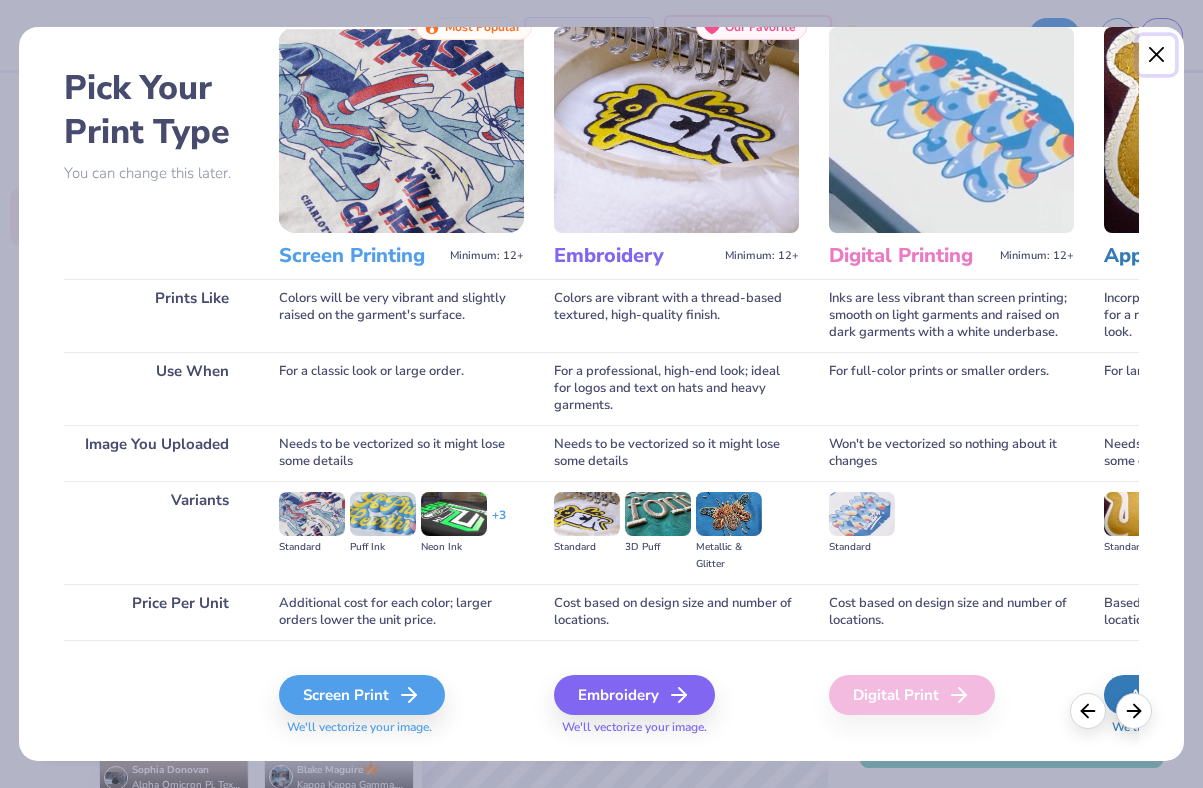 click at bounding box center [1157, 55] 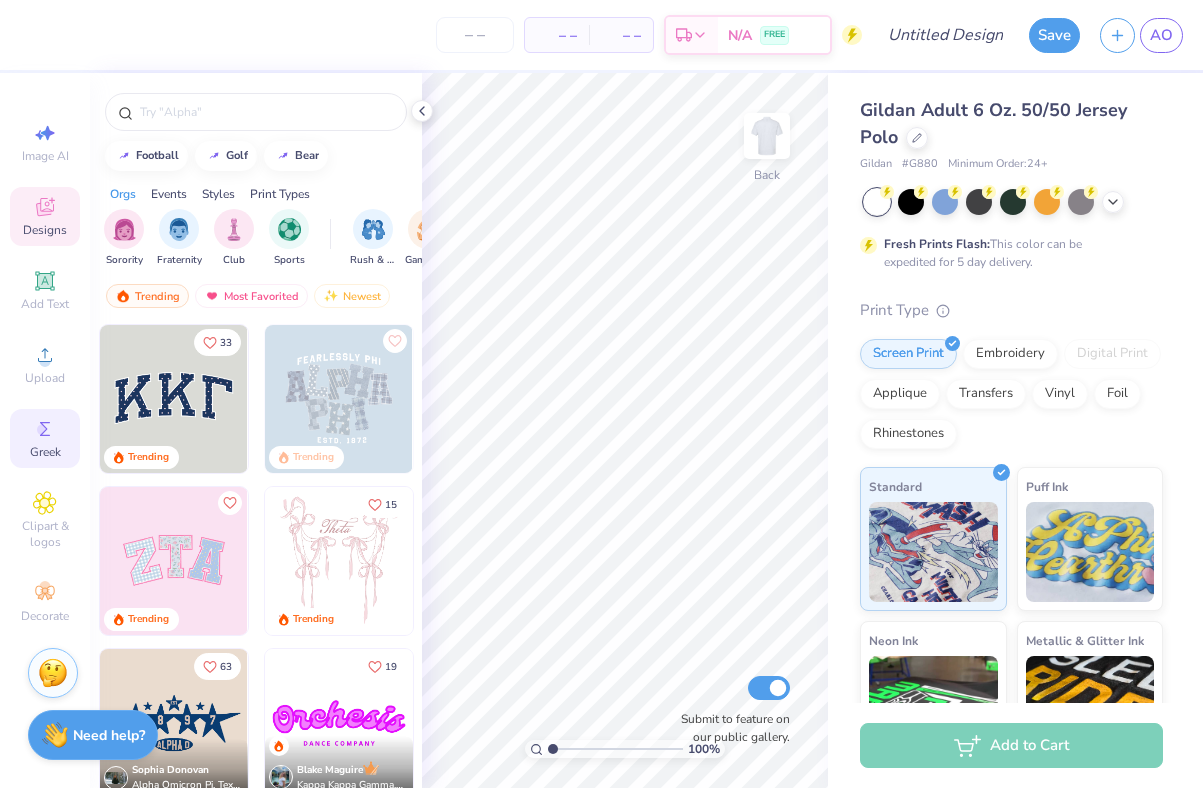 click 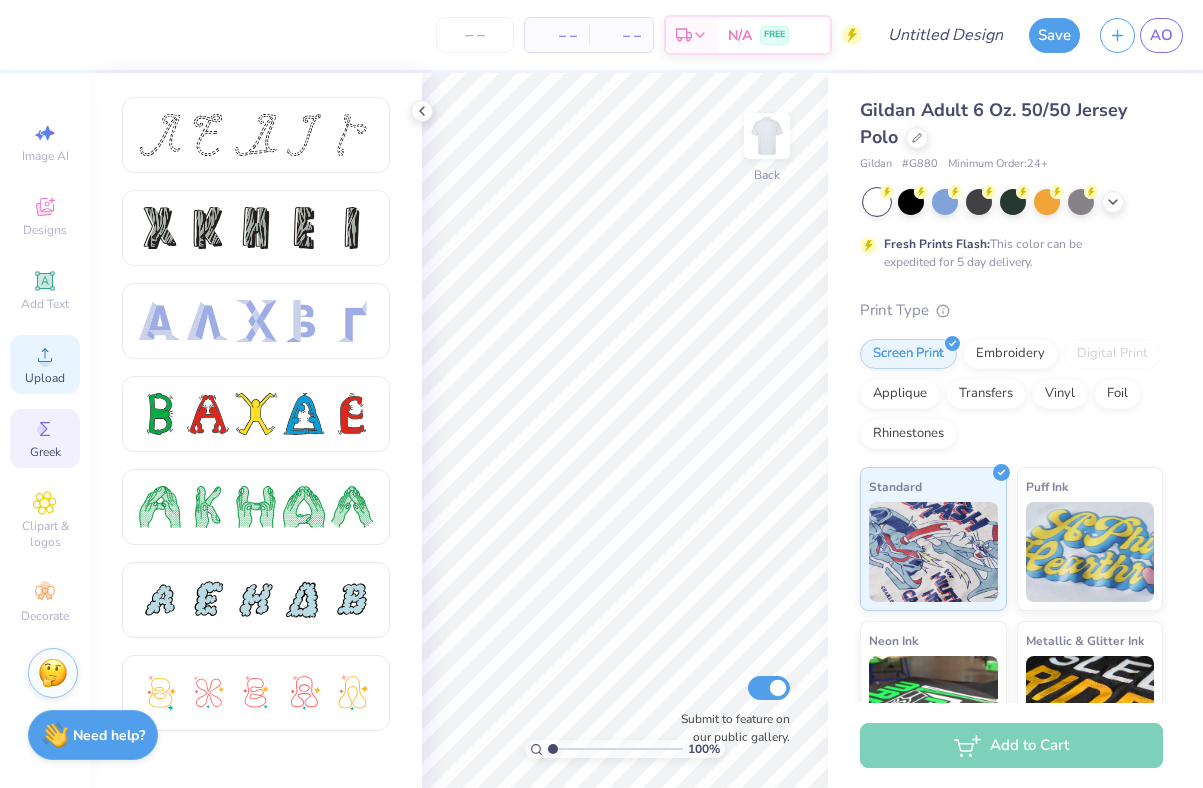 click on "Upload" at bounding box center [45, 378] 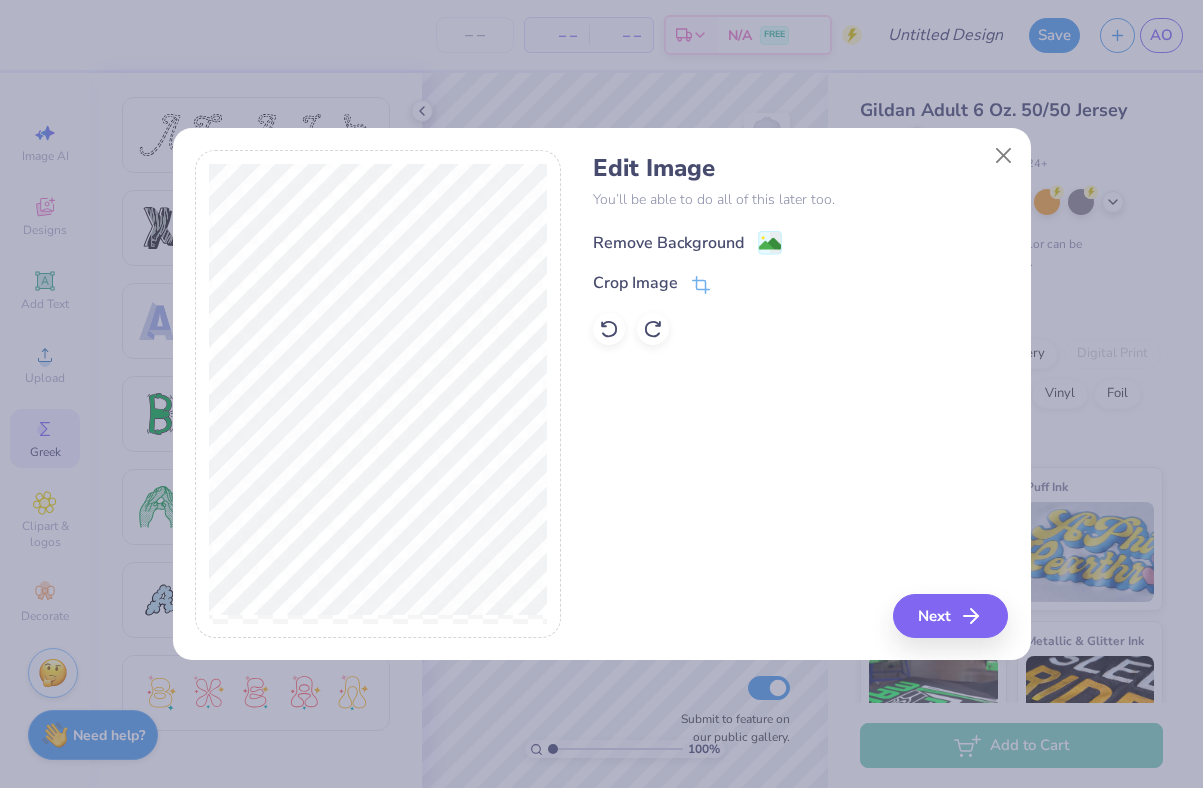 click 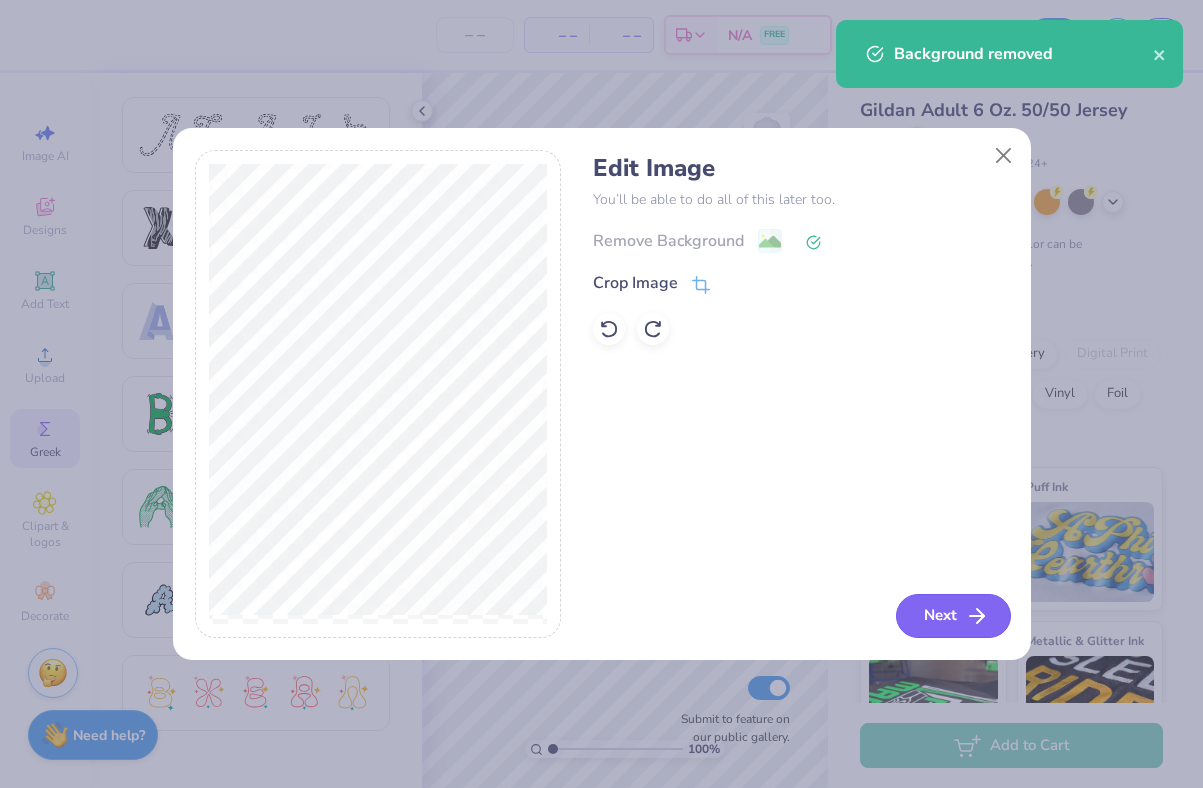 click 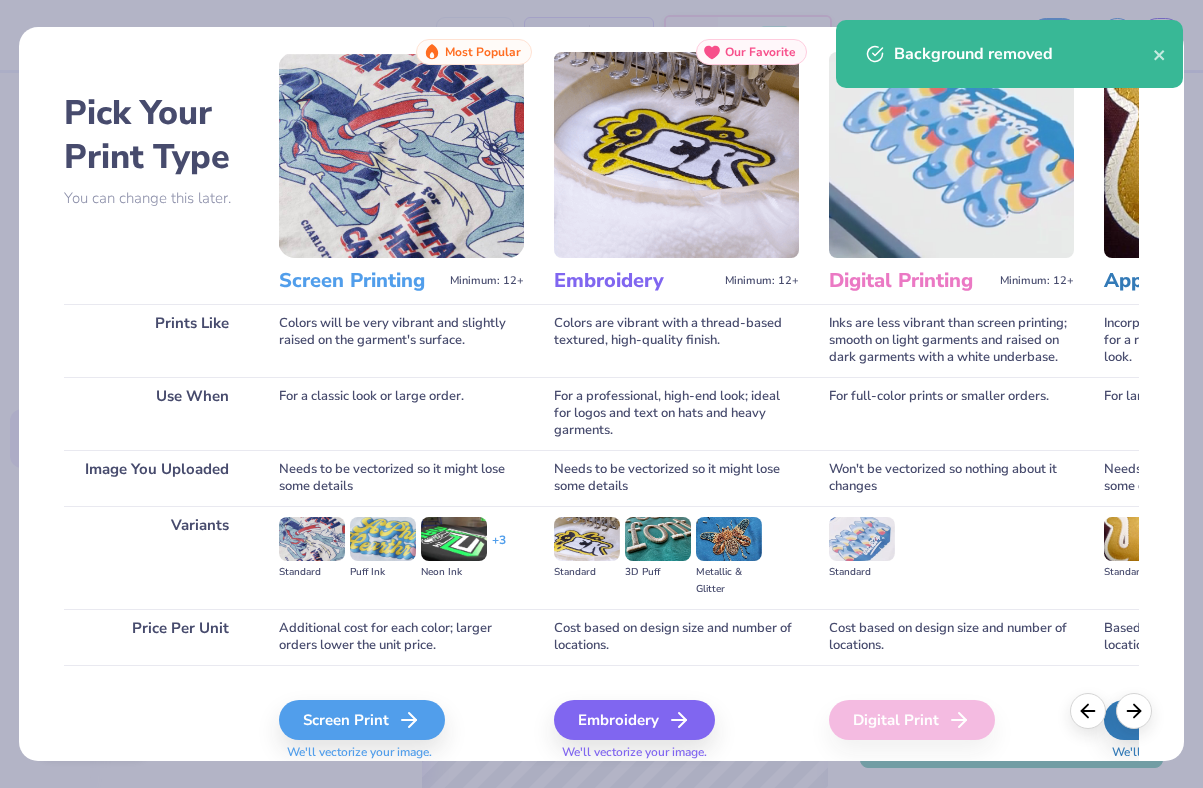 scroll, scrollTop: 52, scrollLeft: 0, axis: vertical 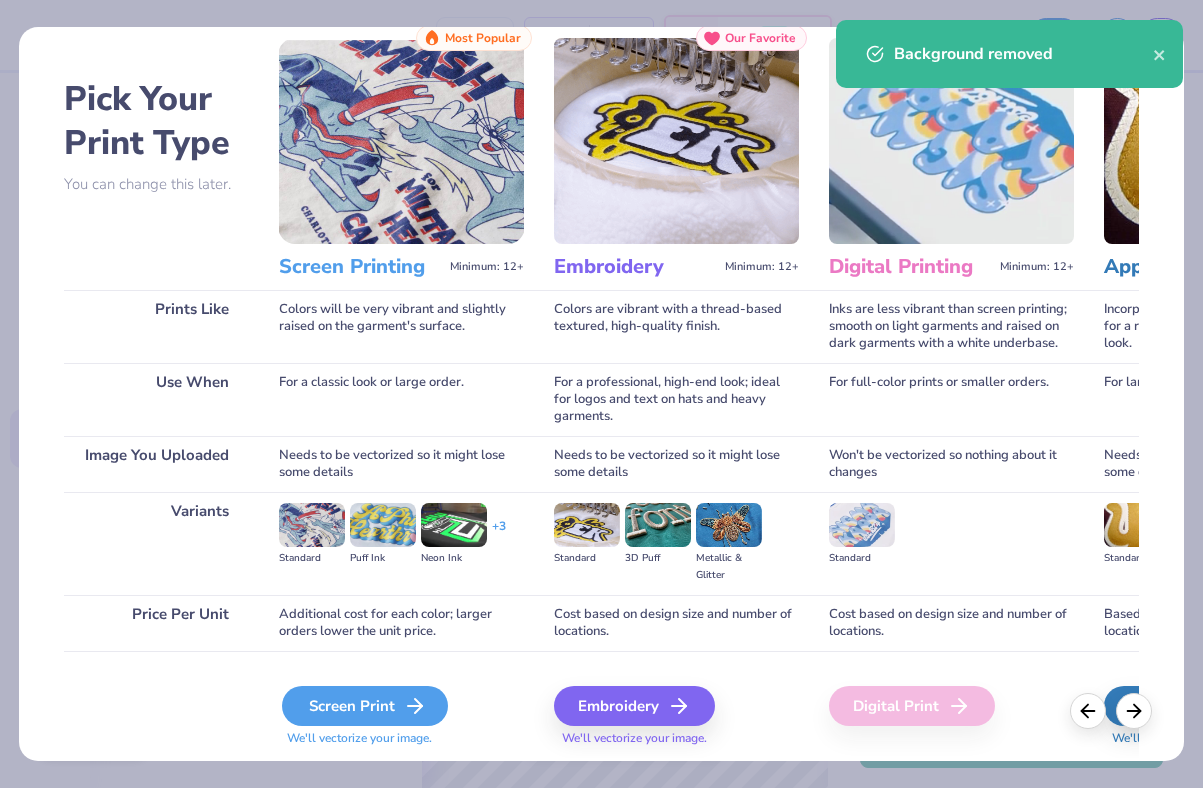 click on "Screen Print" at bounding box center [365, 706] 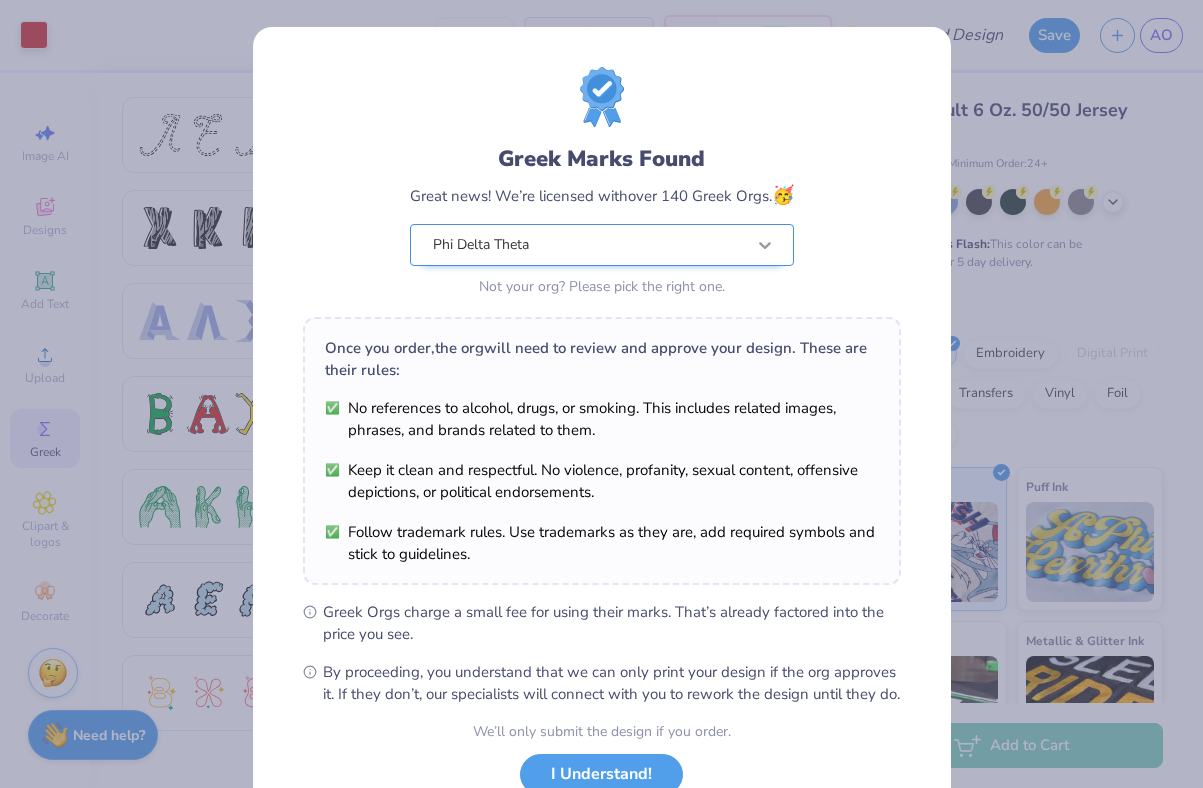 scroll, scrollTop: 148, scrollLeft: 0, axis: vertical 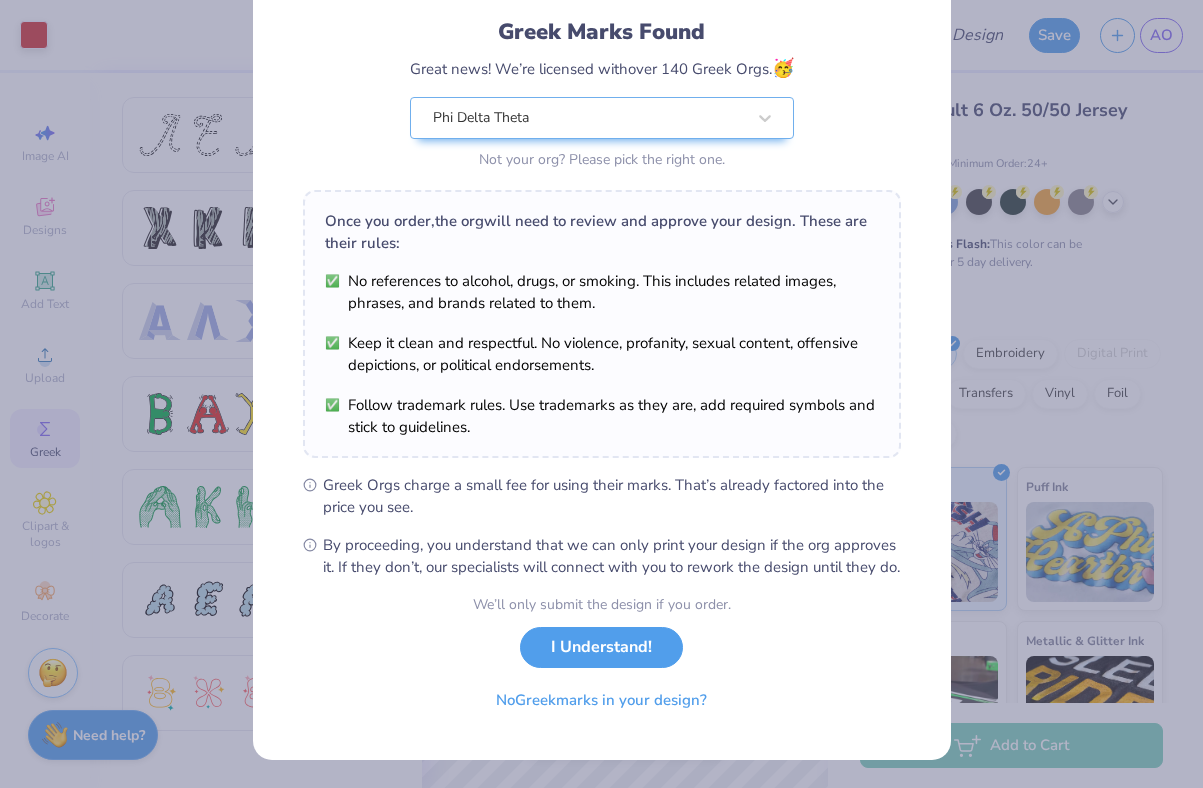 click on "I Understand!" at bounding box center [601, 647] 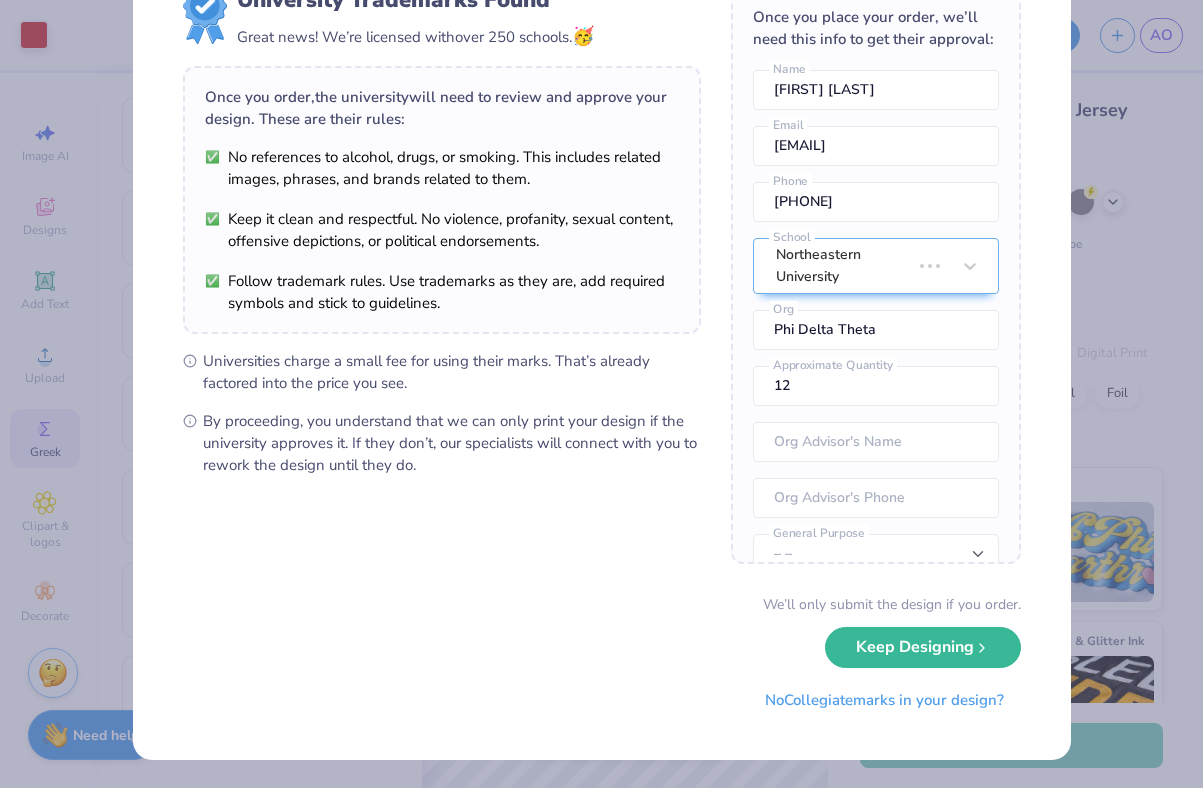 scroll, scrollTop: 0, scrollLeft: 0, axis: both 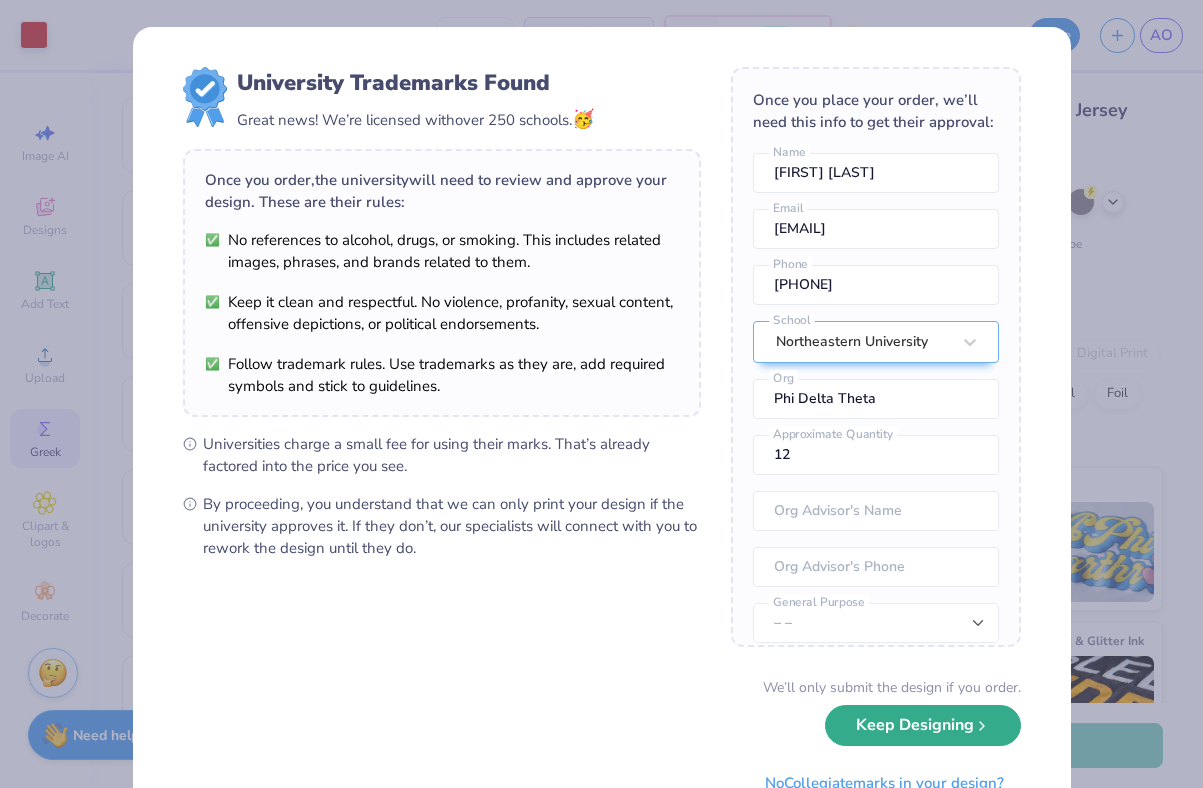 click on "Keep Designing" at bounding box center [923, 725] 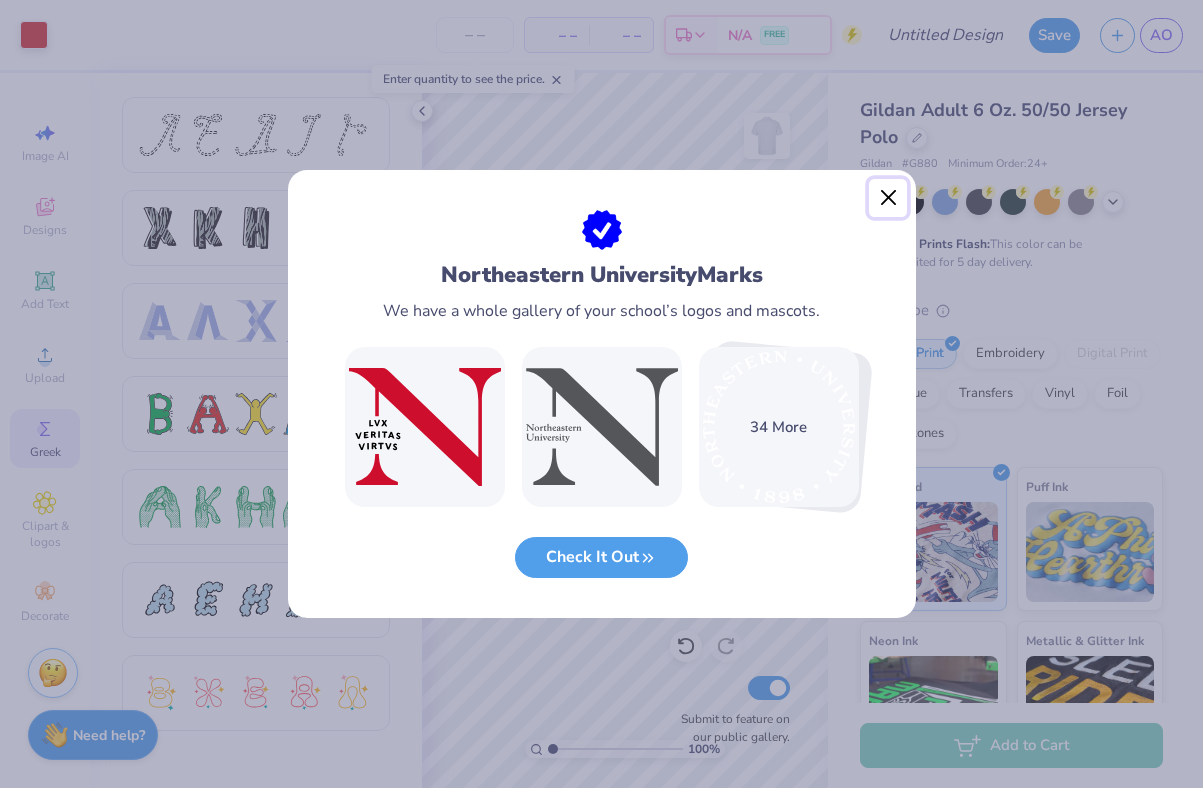 click at bounding box center (888, 198) 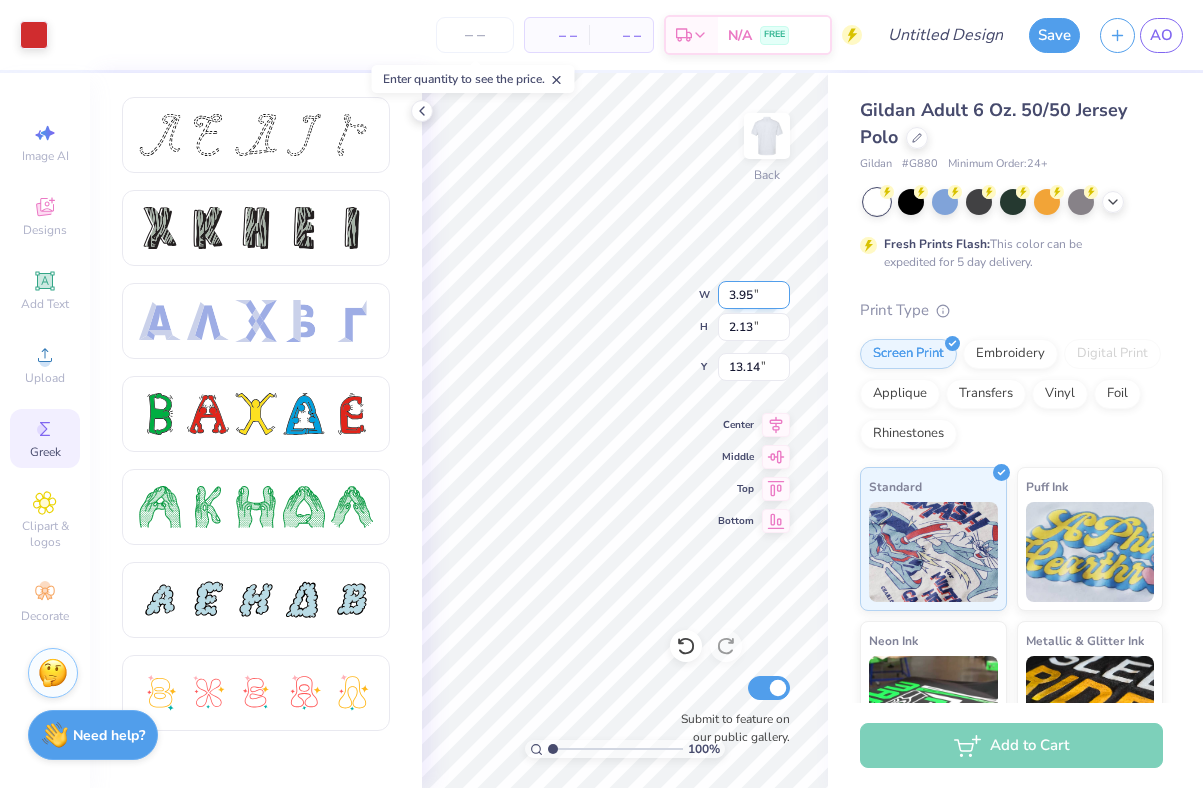 type on "3.95" 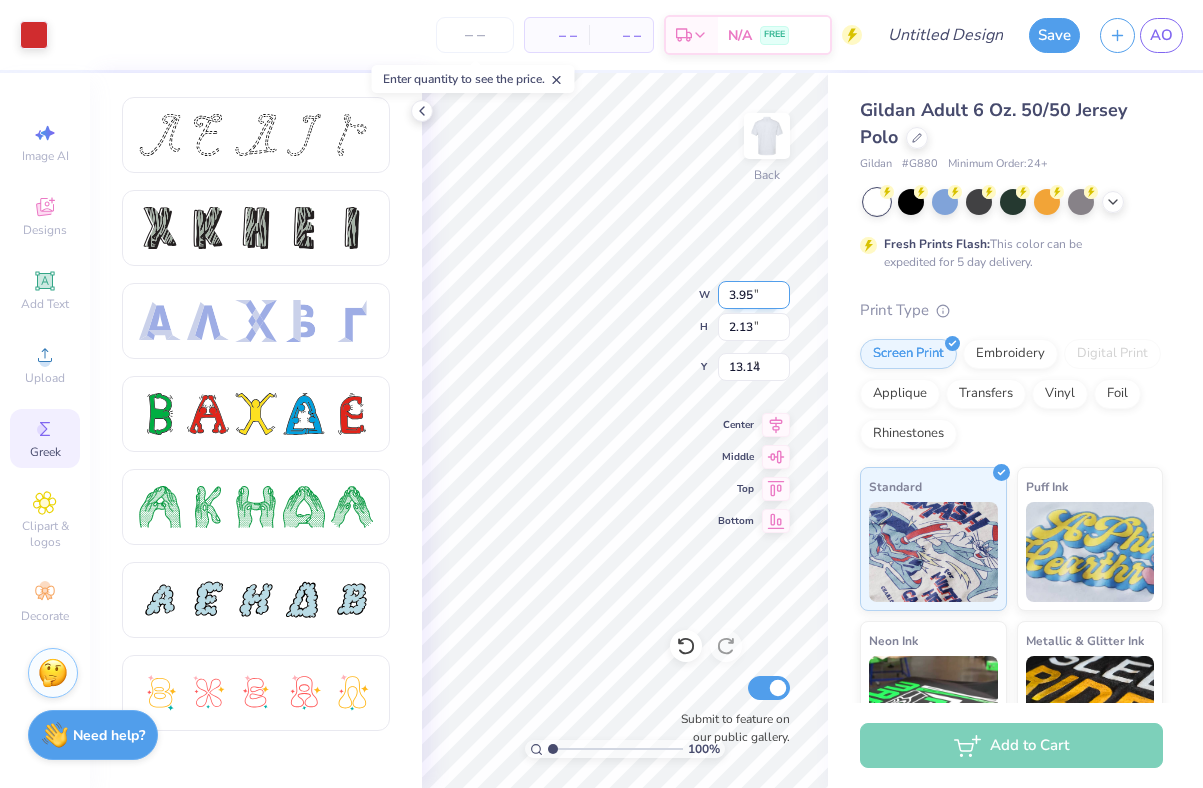type on "3.00" 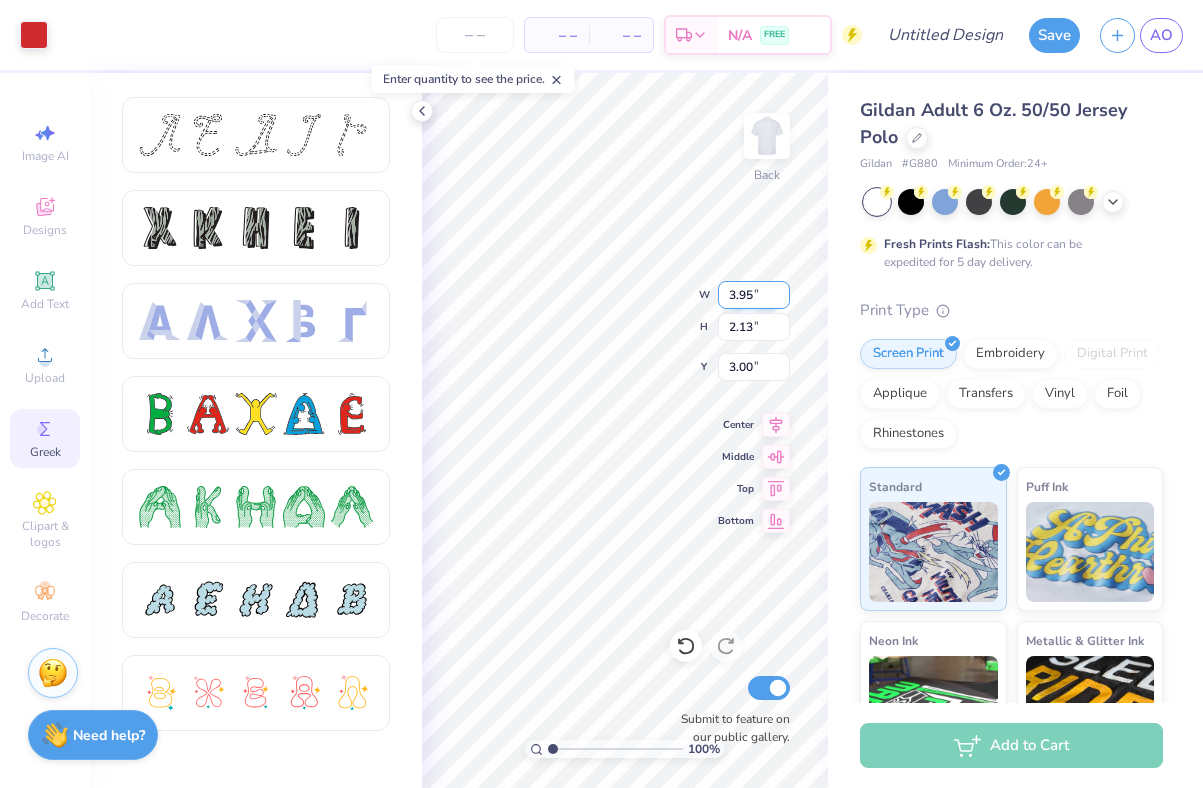 type on "2.70" 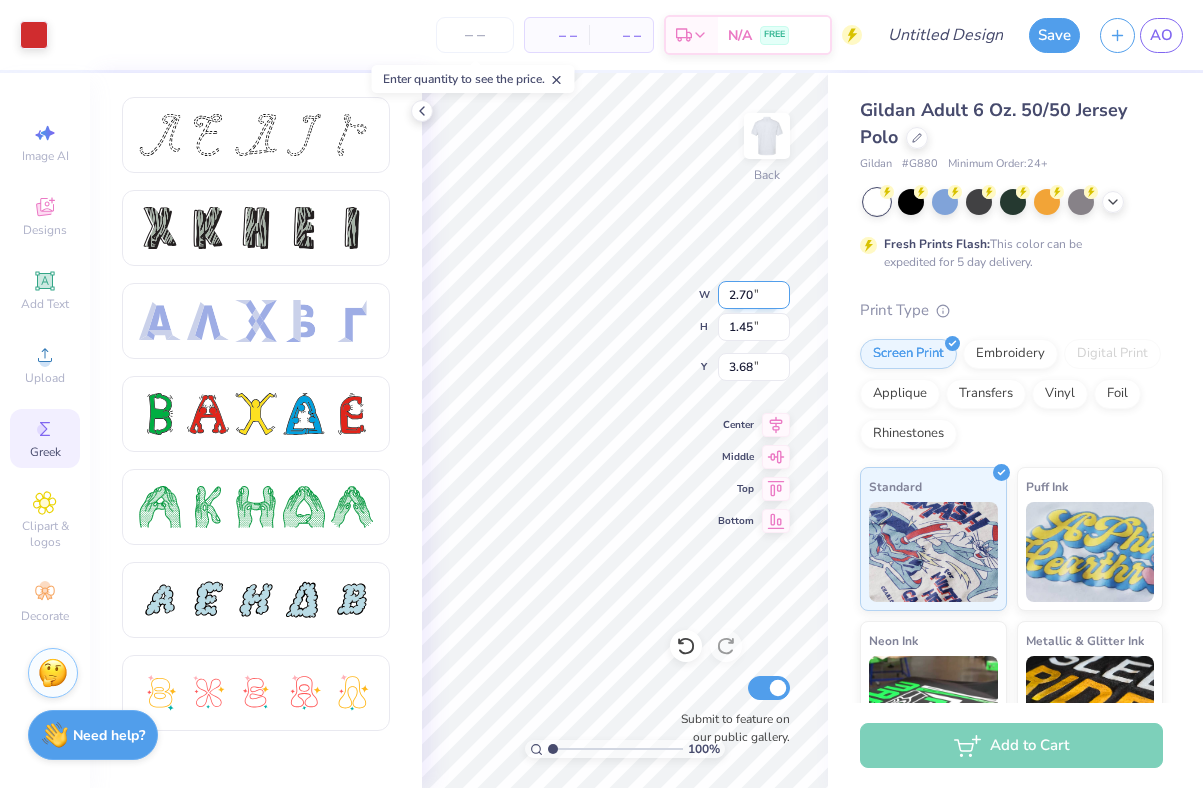 type on "3.00" 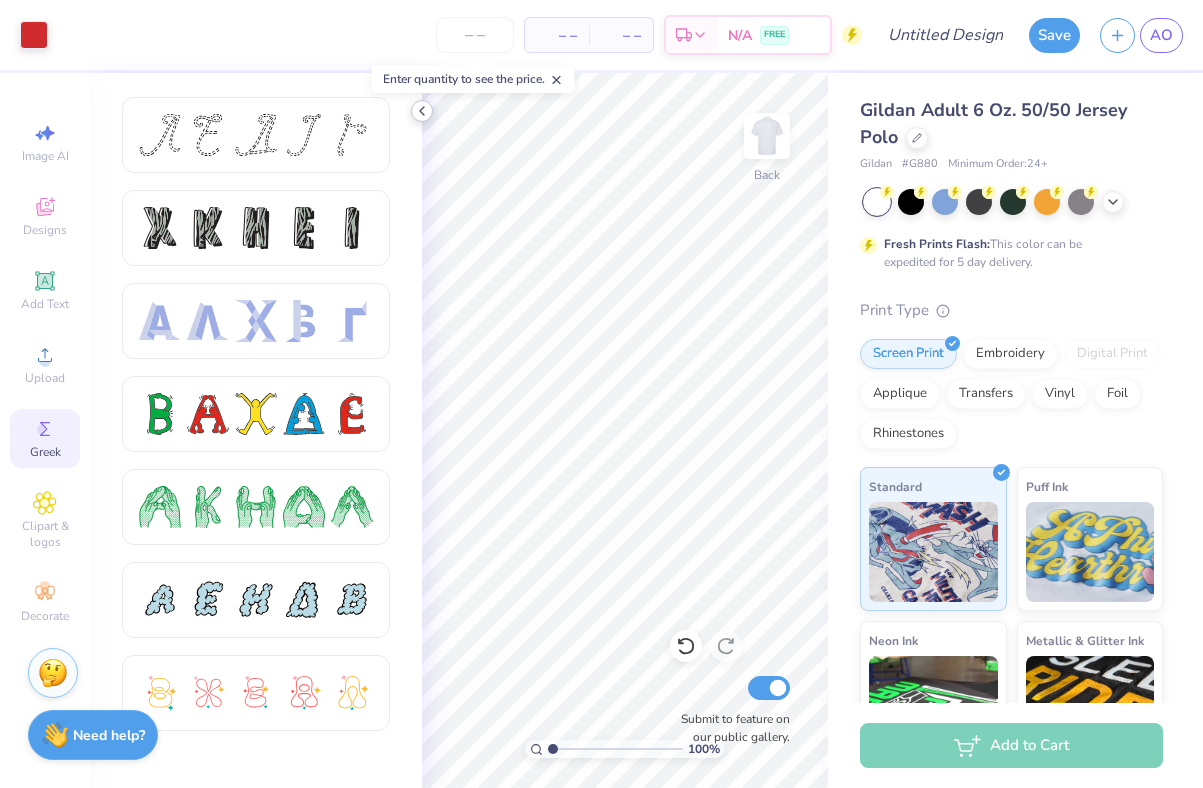 click 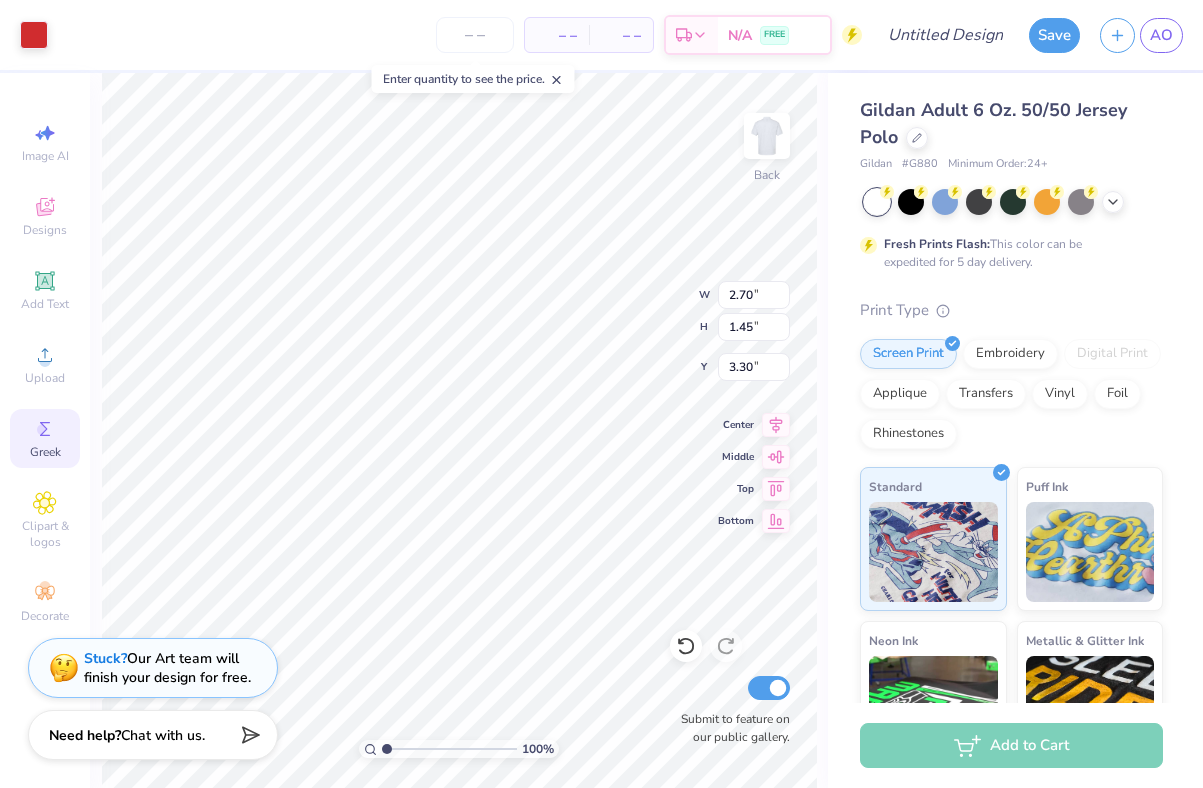 type on "3.30" 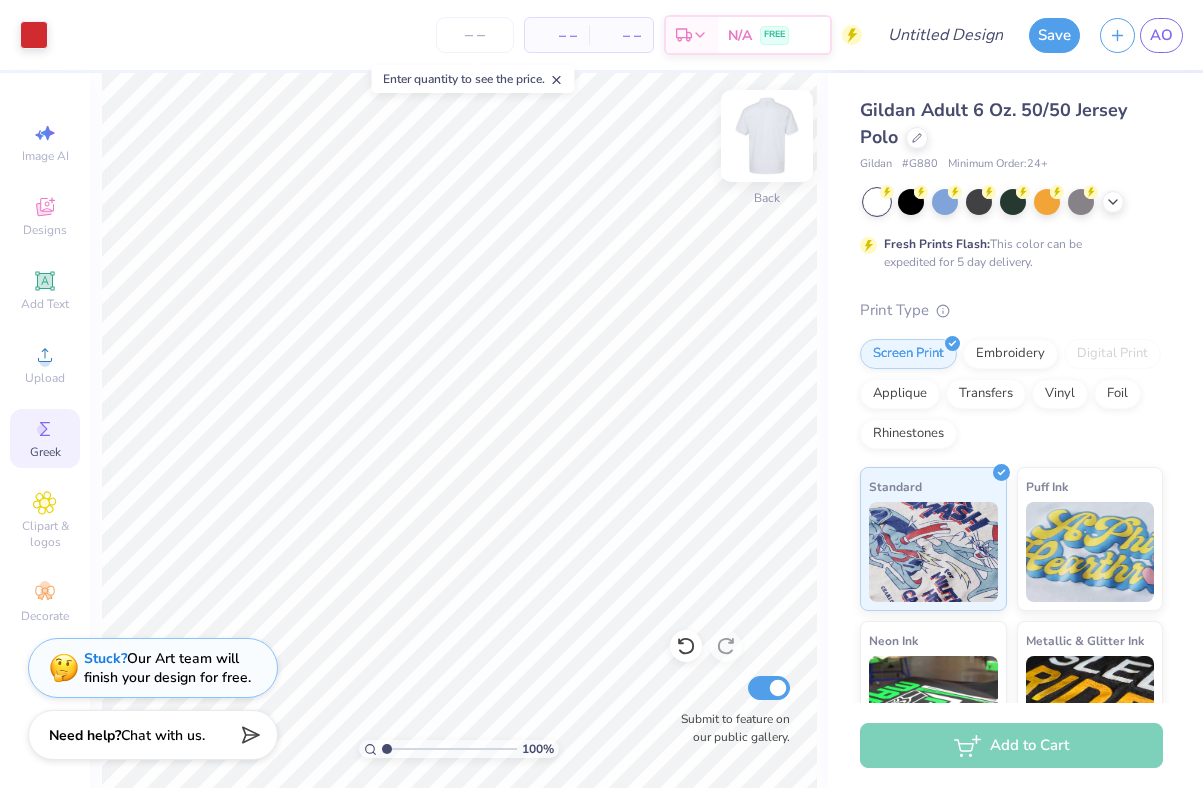 click at bounding box center [767, 136] 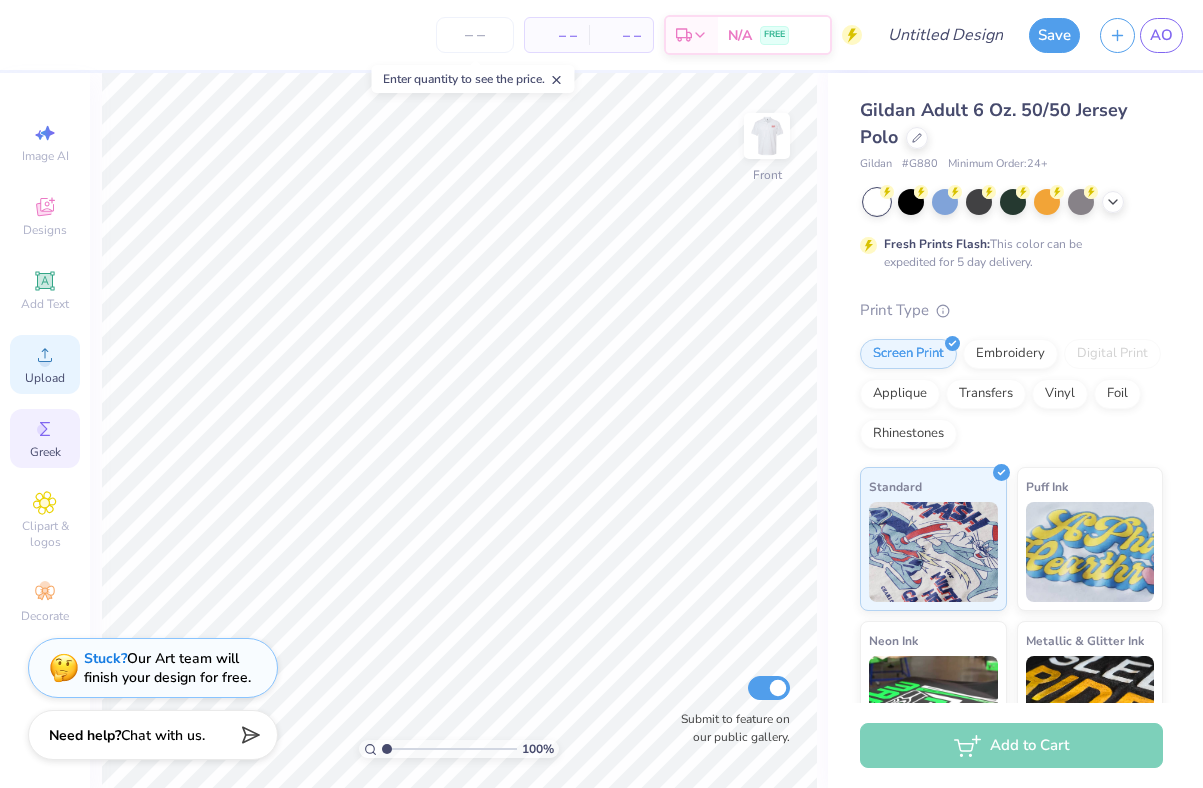 click on "Upload" at bounding box center [45, 364] 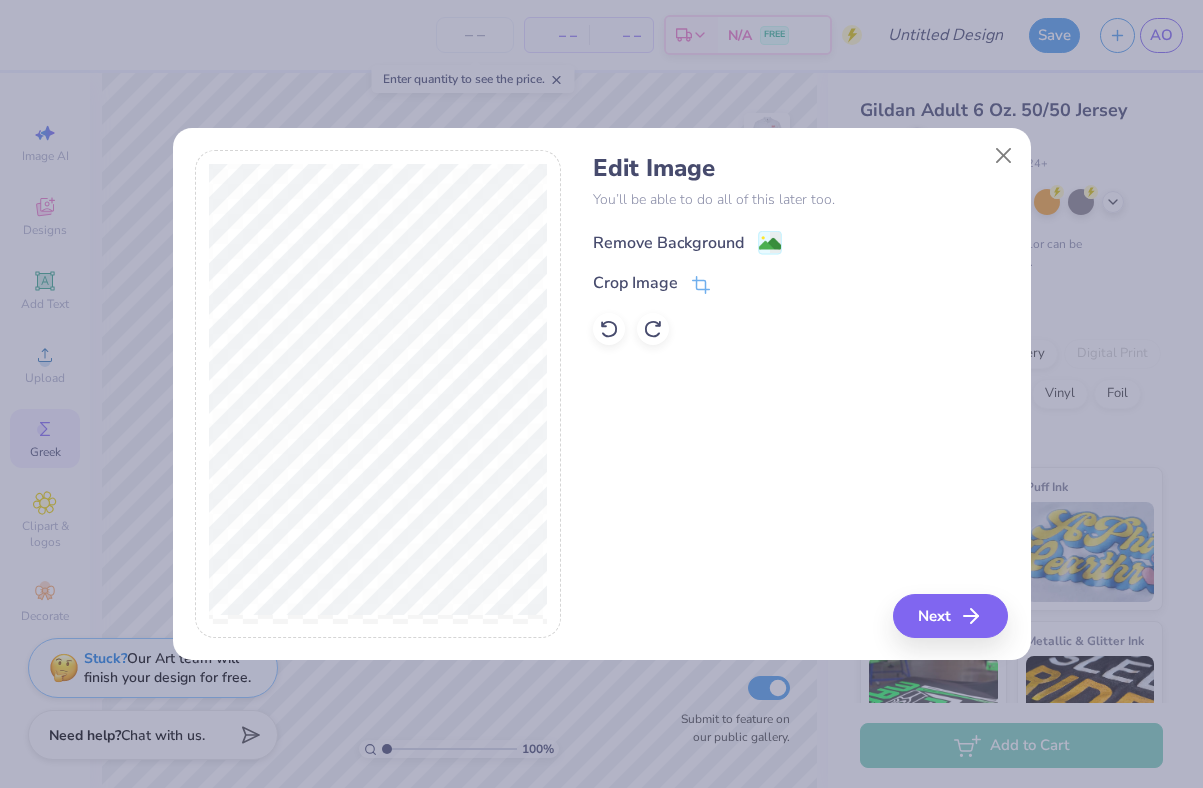 click on "Remove Background" at bounding box center (668, 243) 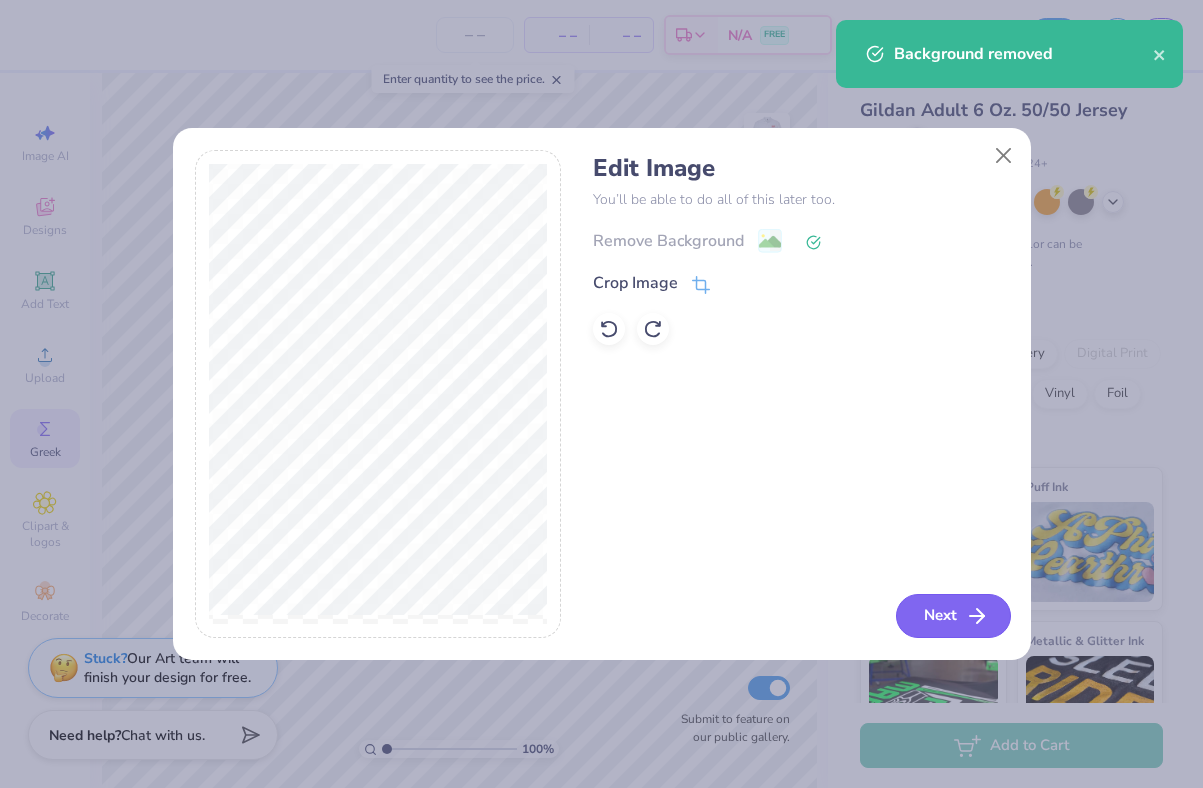 click on "Next" at bounding box center [953, 616] 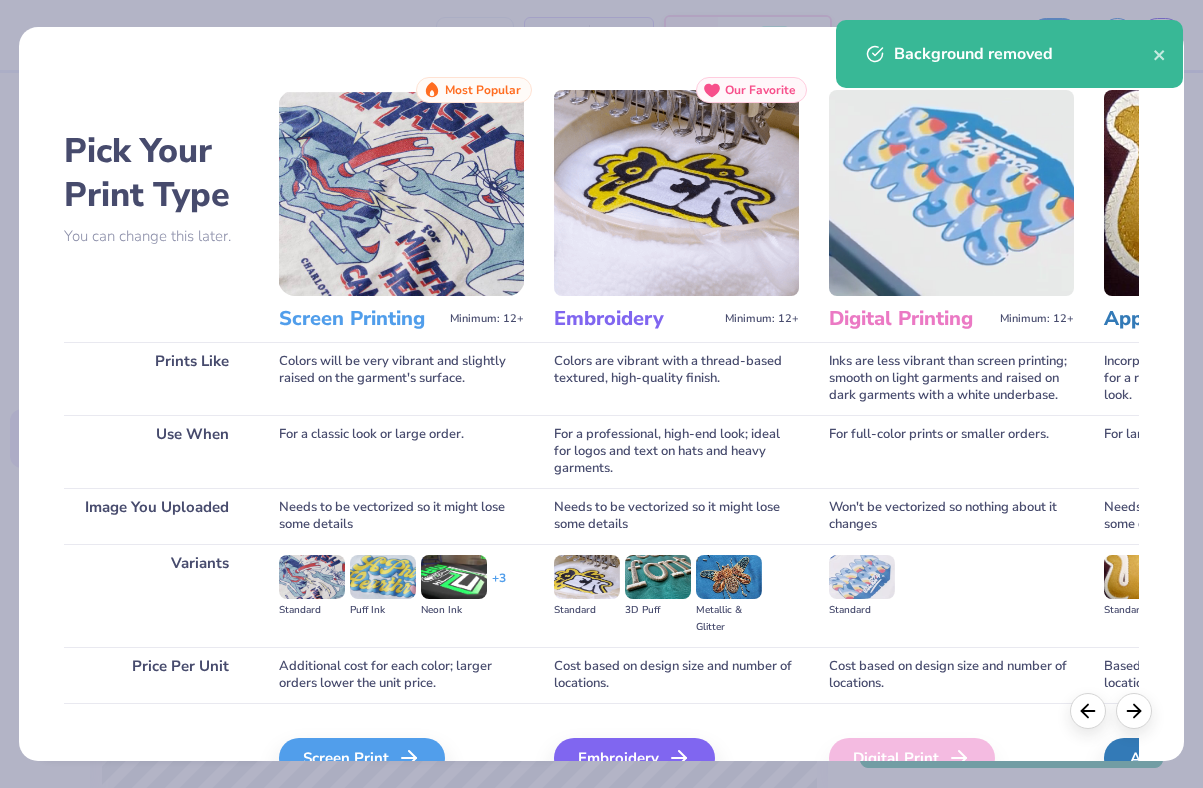scroll, scrollTop: 109, scrollLeft: 0, axis: vertical 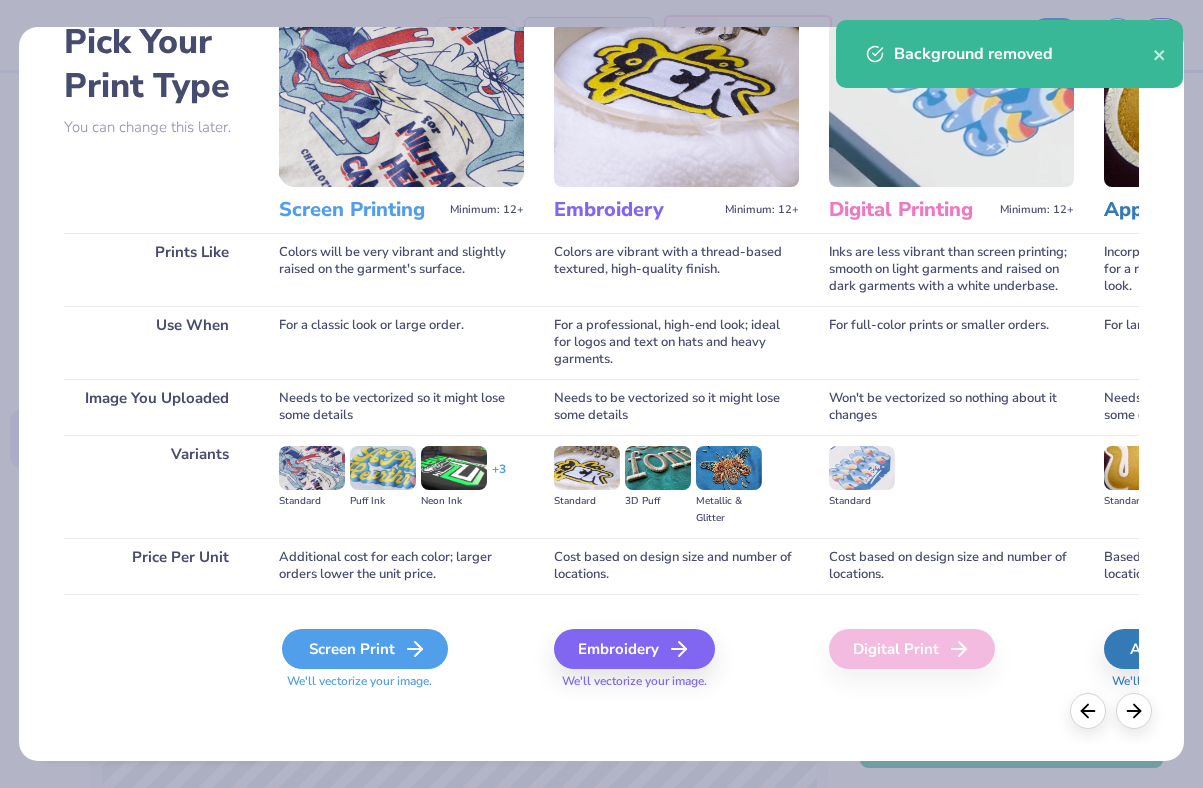 click on "Screen Print" at bounding box center (365, 649) 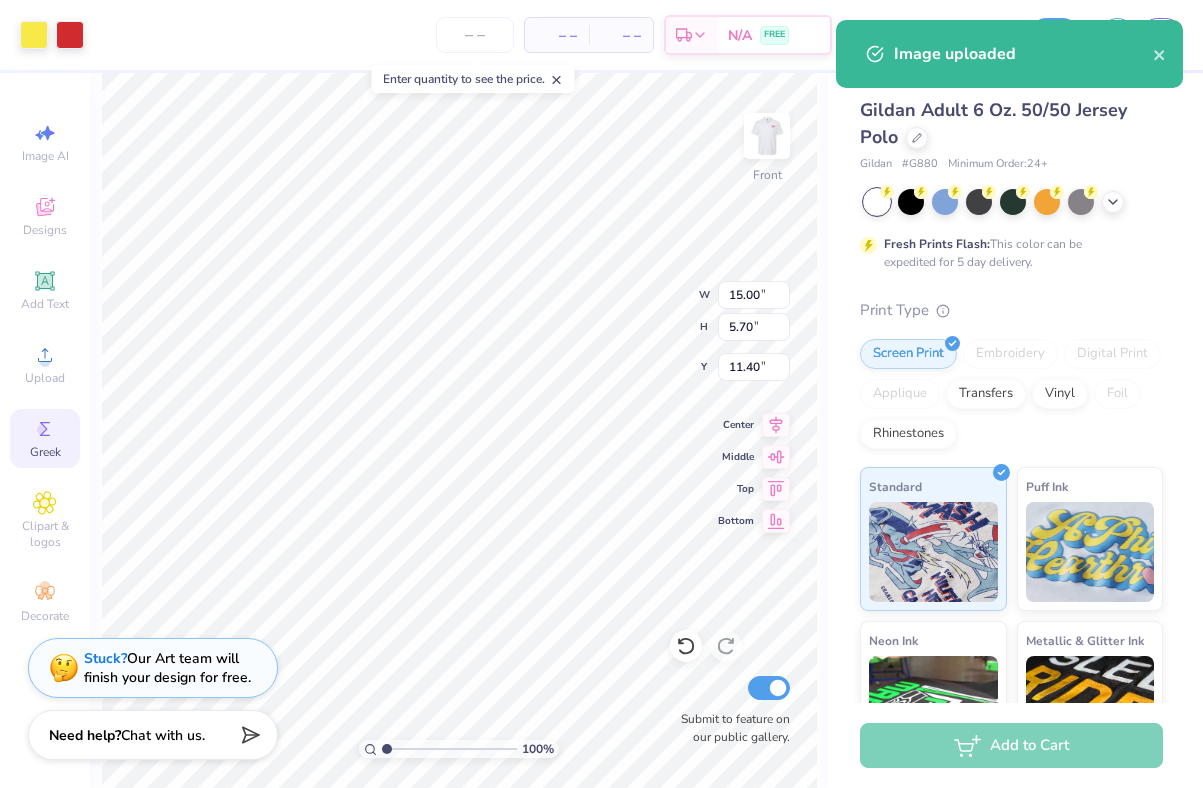 type on "13.39" 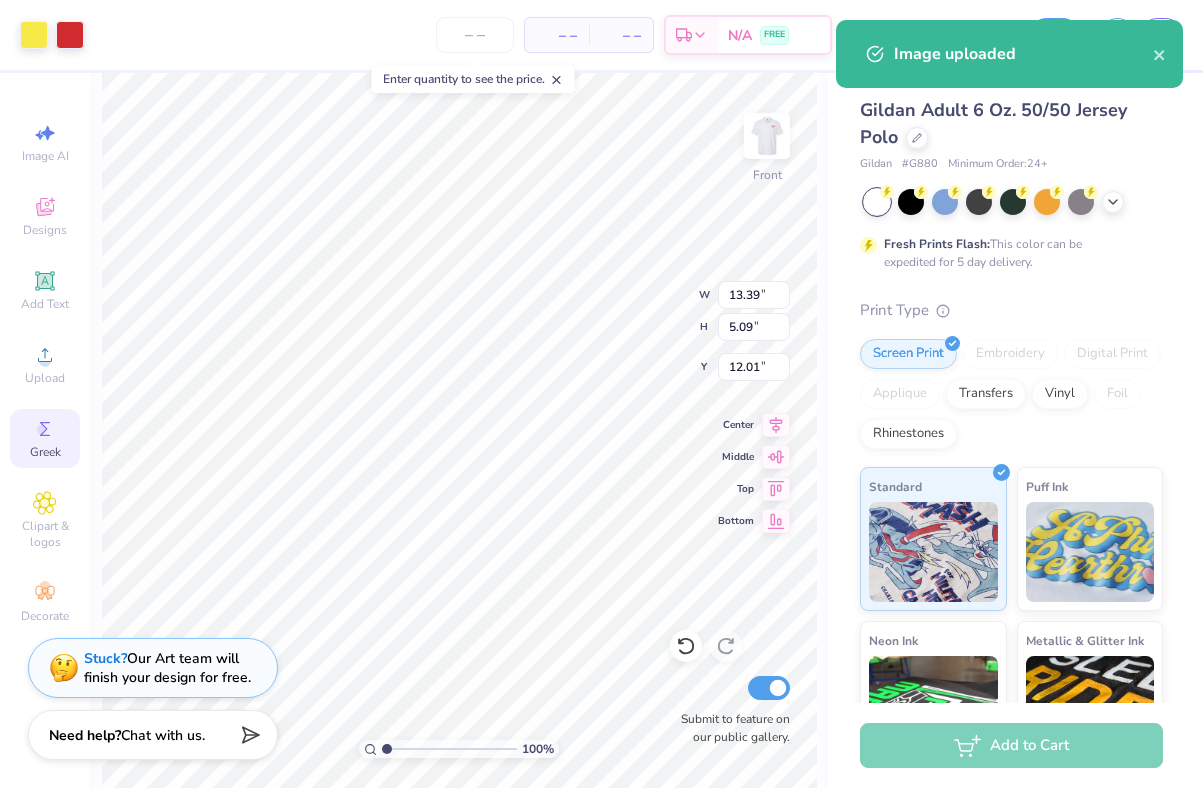 type on "2.18" 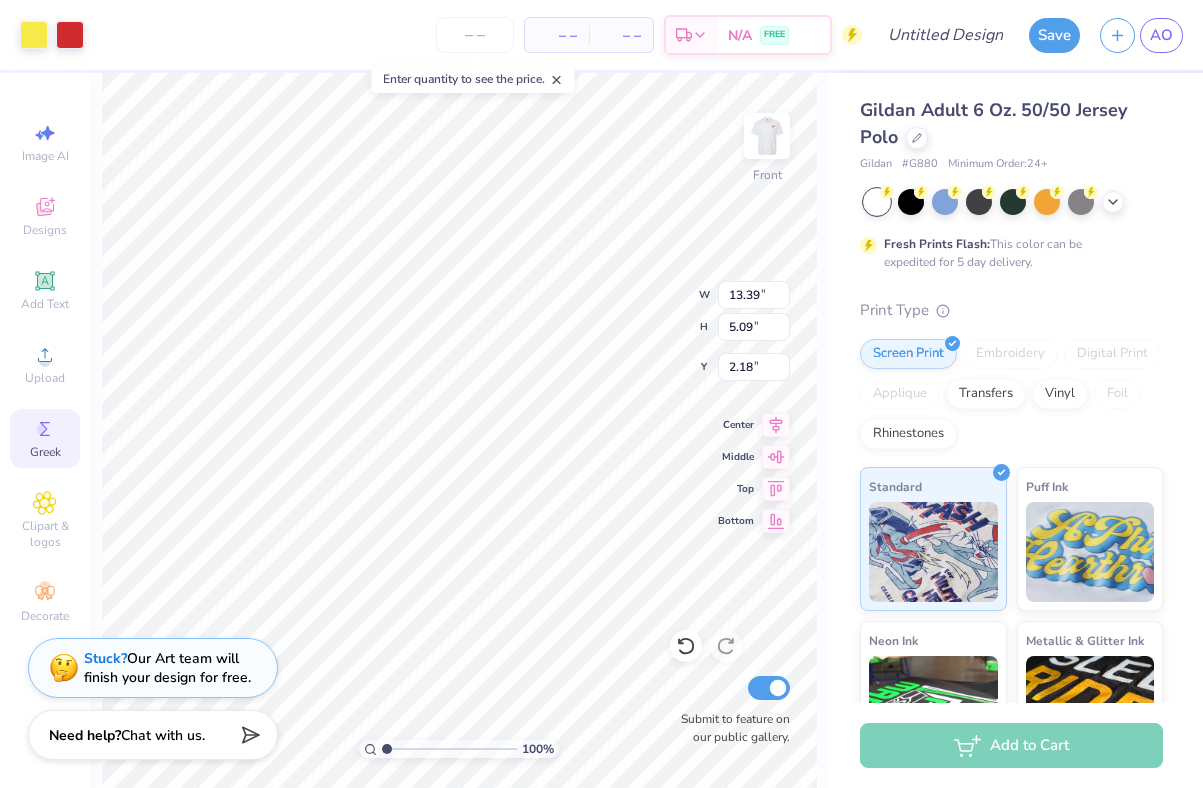type on "2.07" 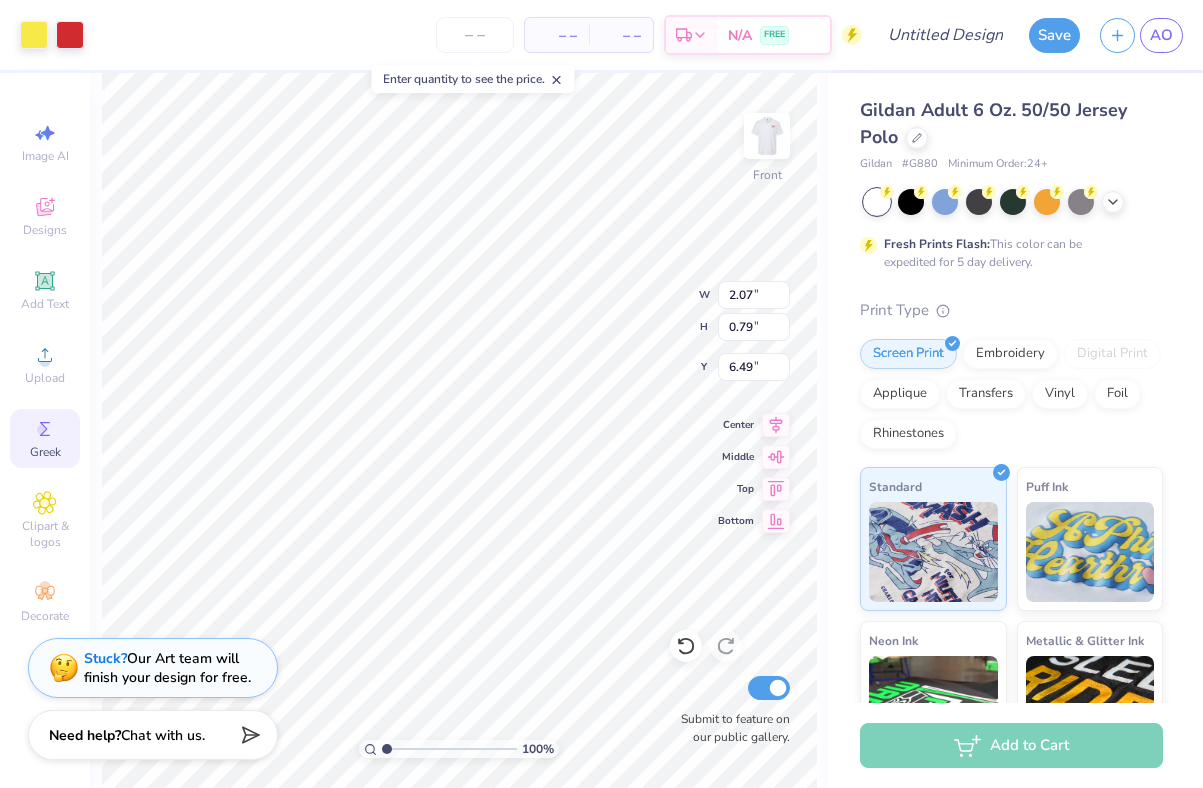 type on "0.87" 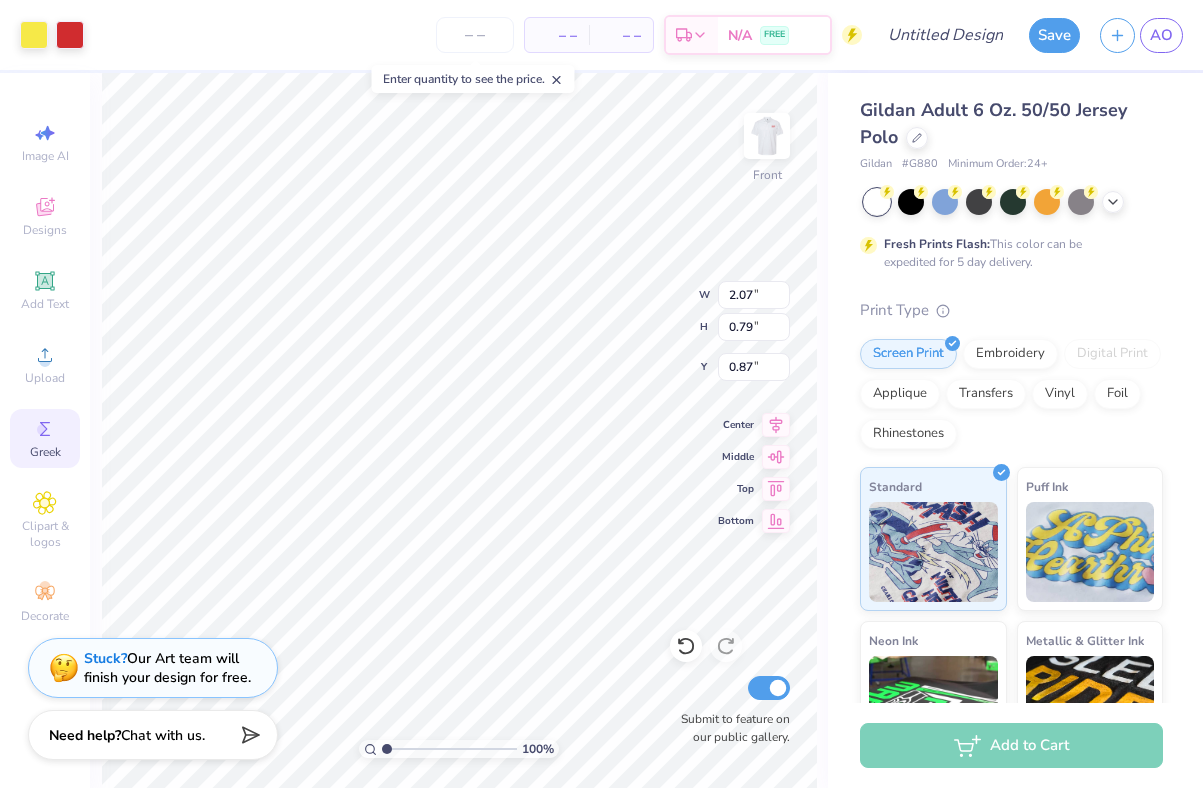 type on "0.98" 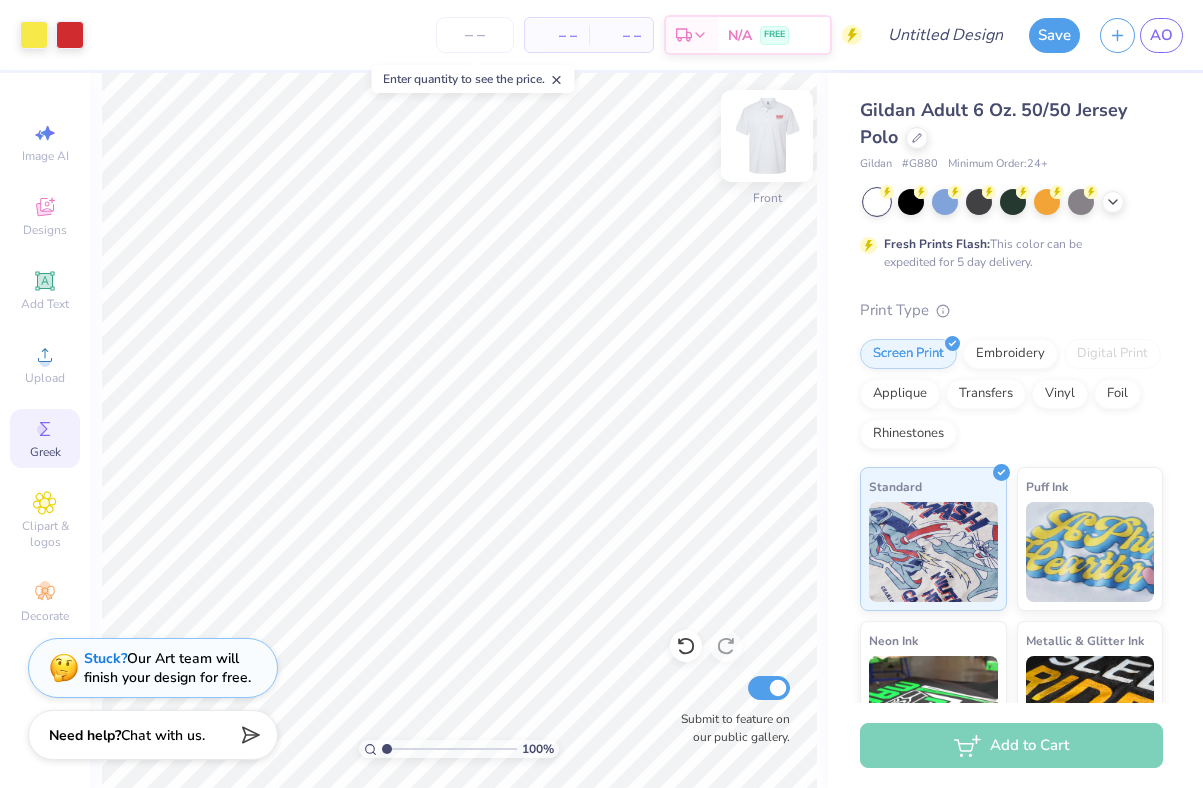 click at bounding box center [767, 136] 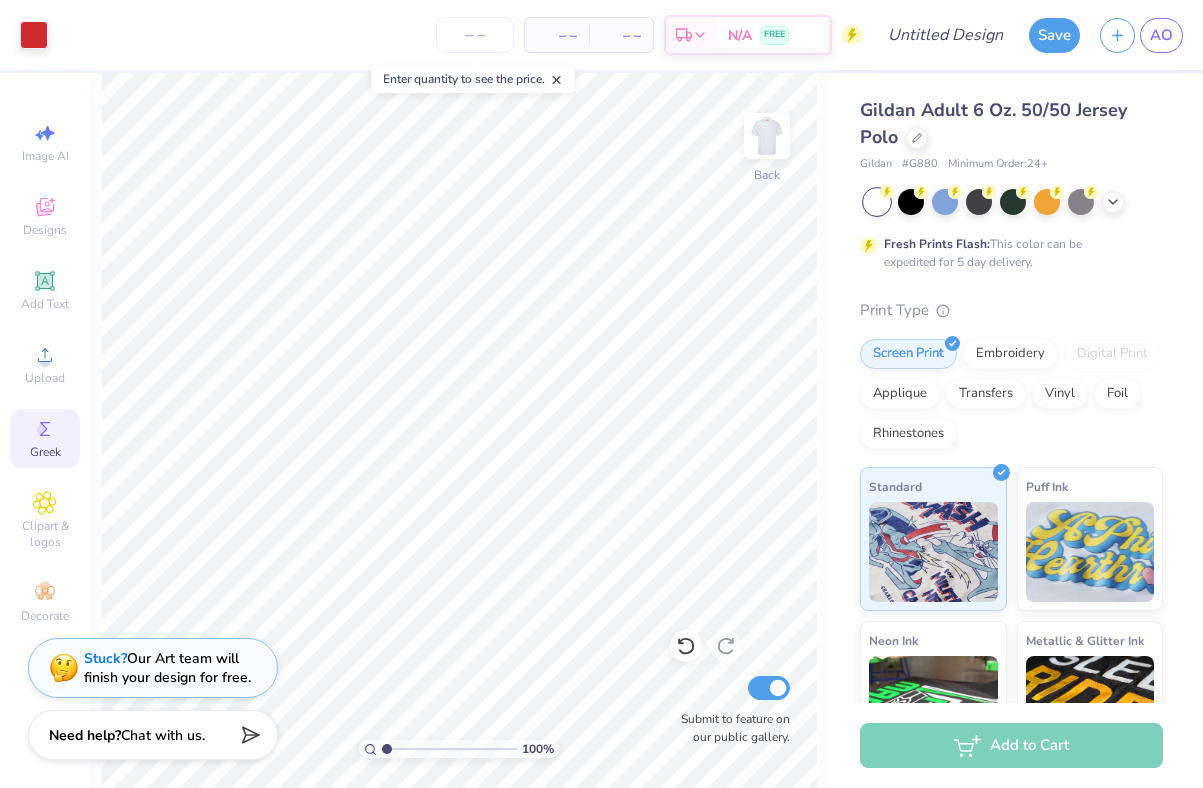 click at bounding box center (767, 136) 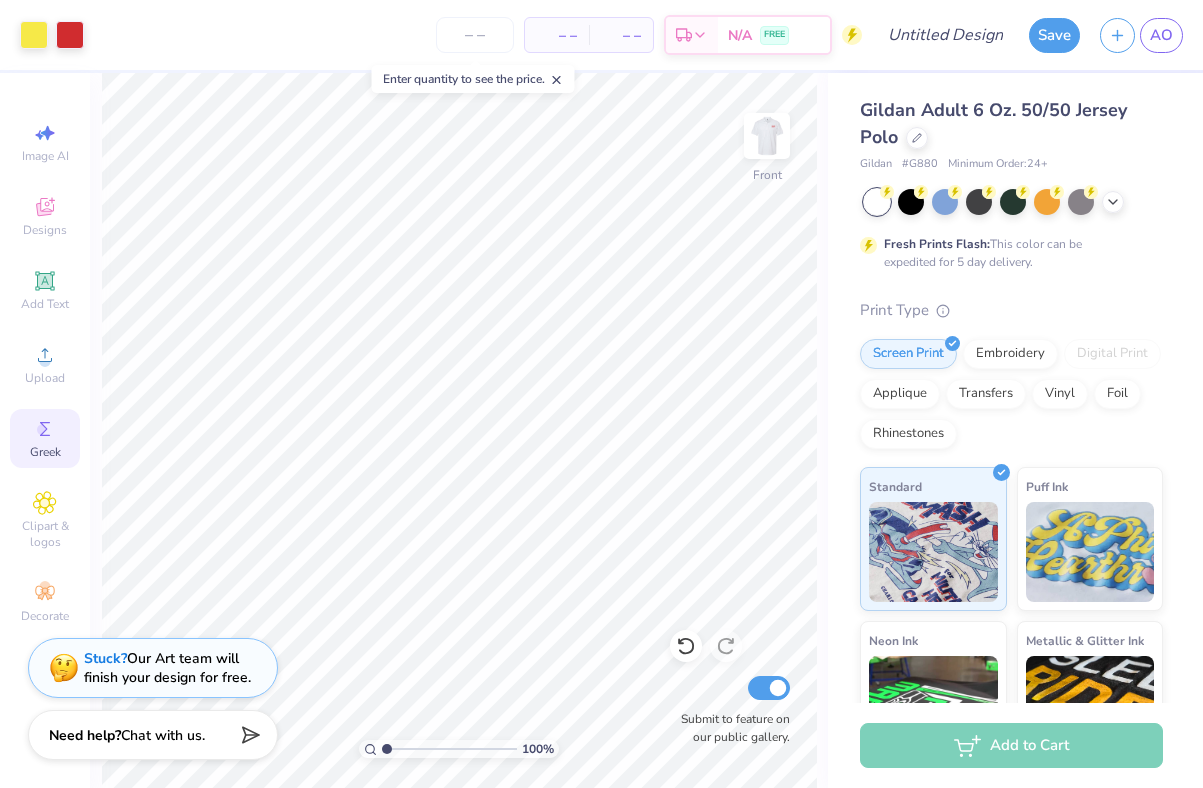 click at bounding box center (767, 136) 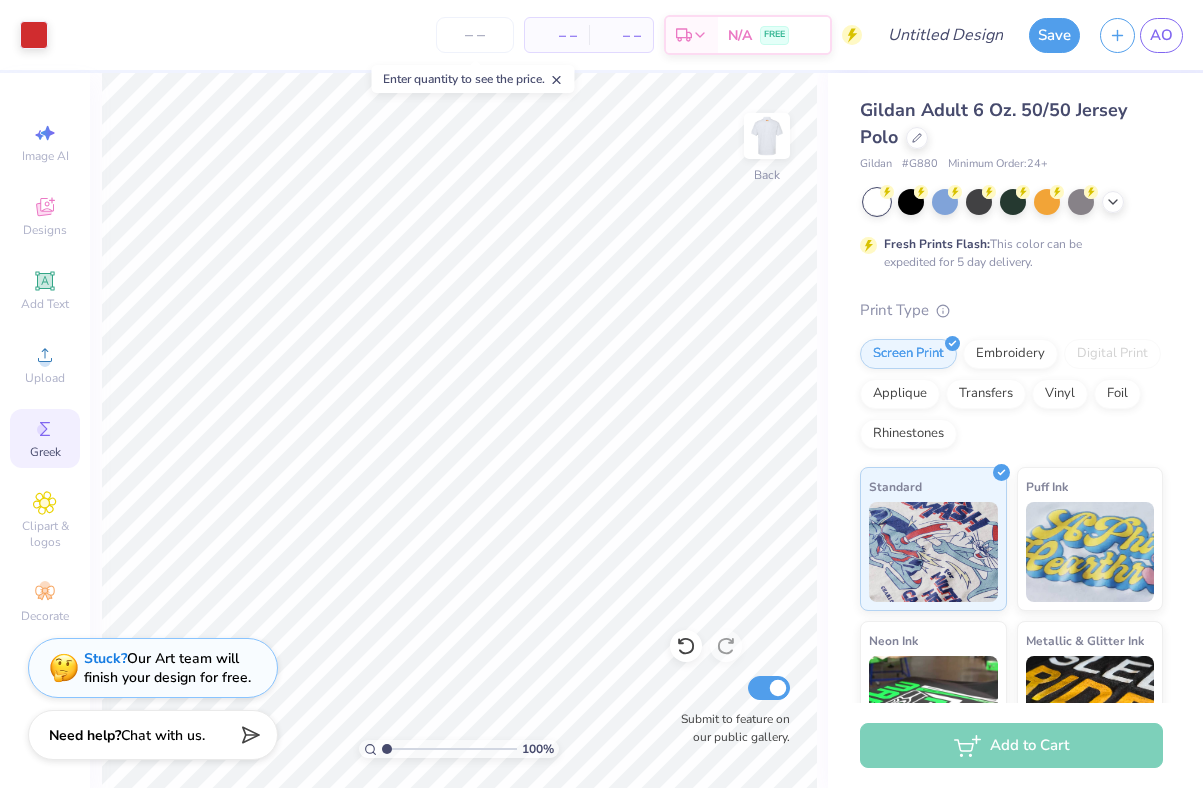 click at bounding box center (767, 136) 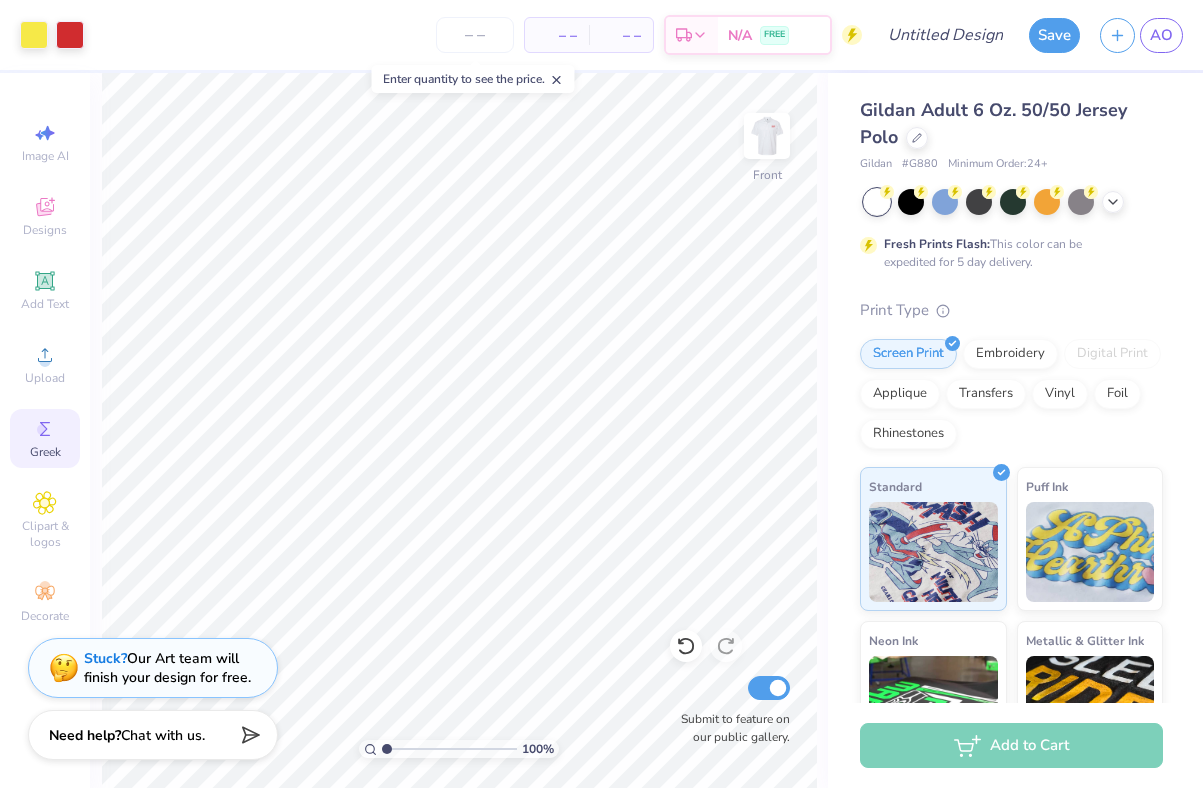 click at bounding box center [767, 136] 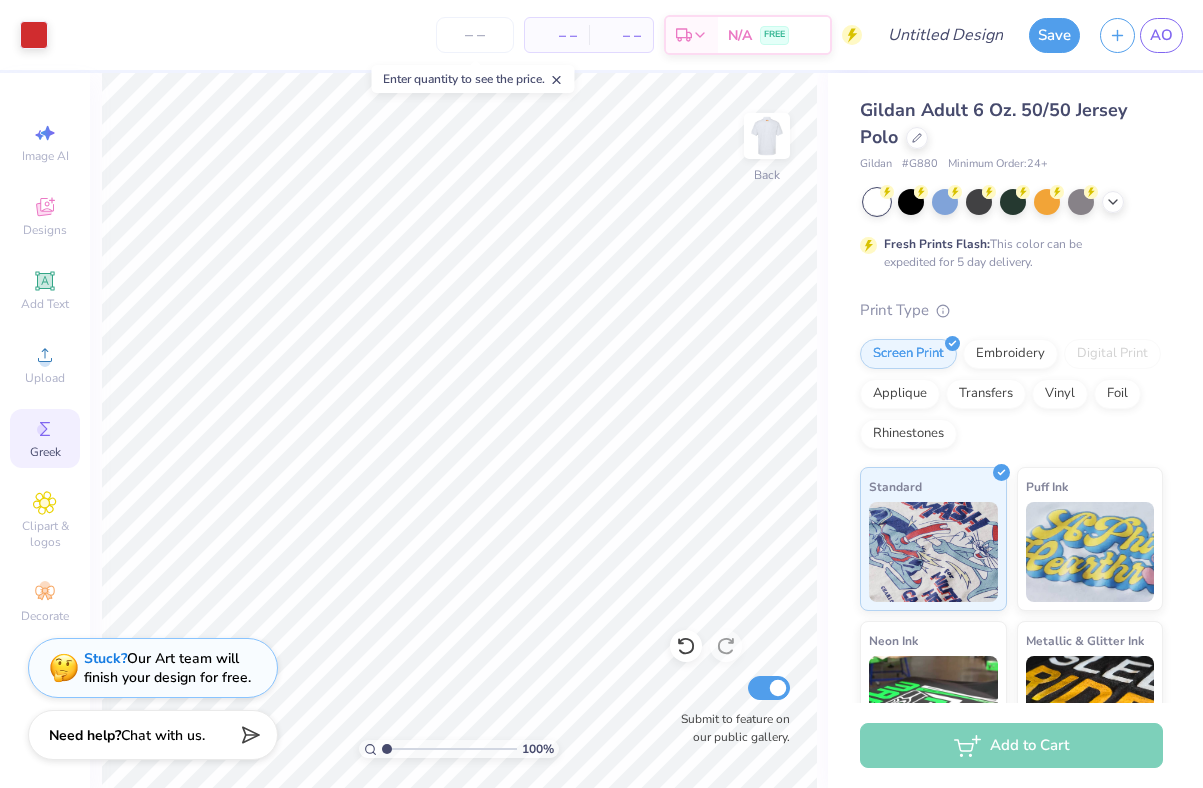 click at bounding box center [767, 136] 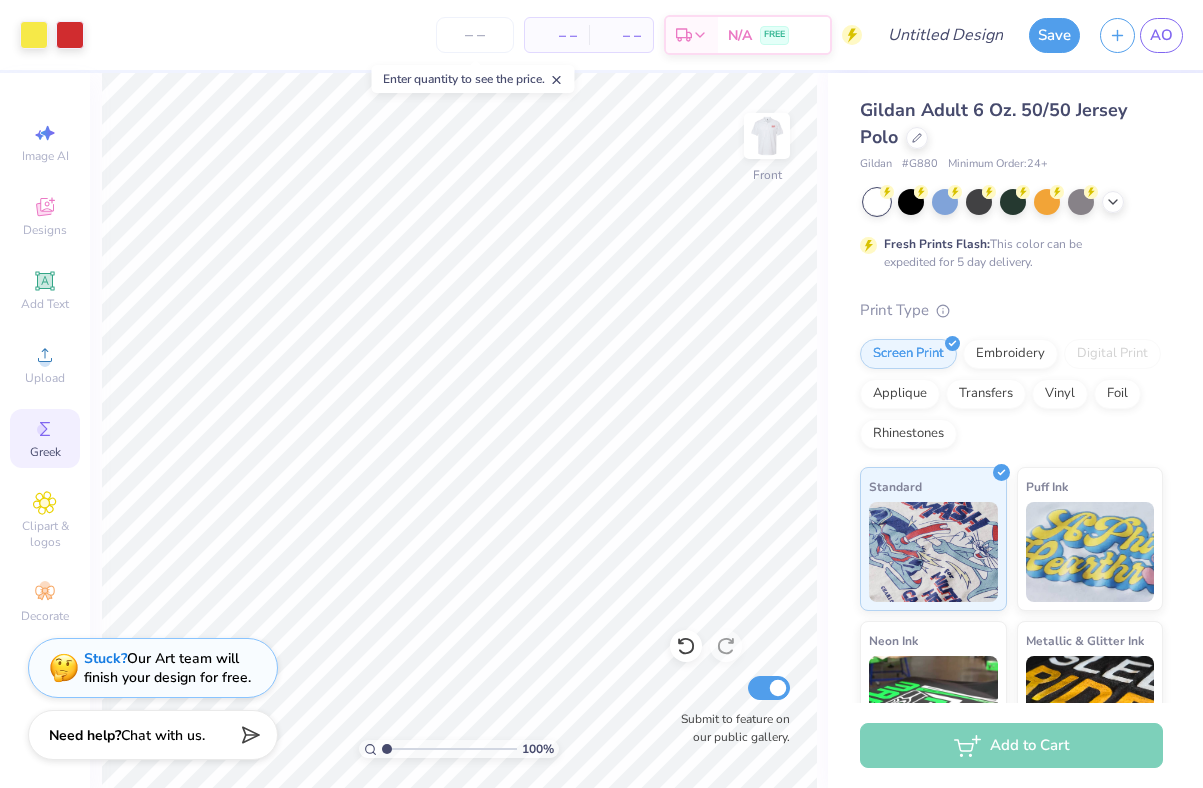 click at bounding box center [767, 136] 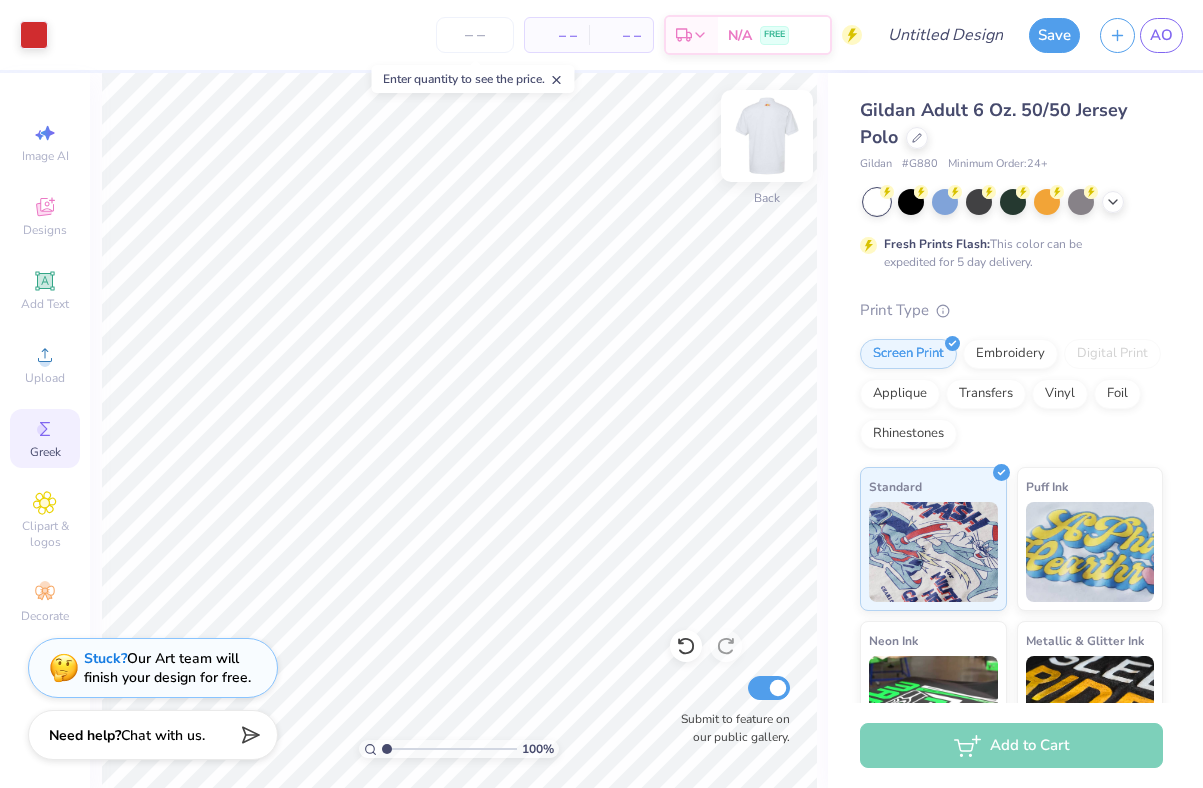 click at bounding box center (767, 136) 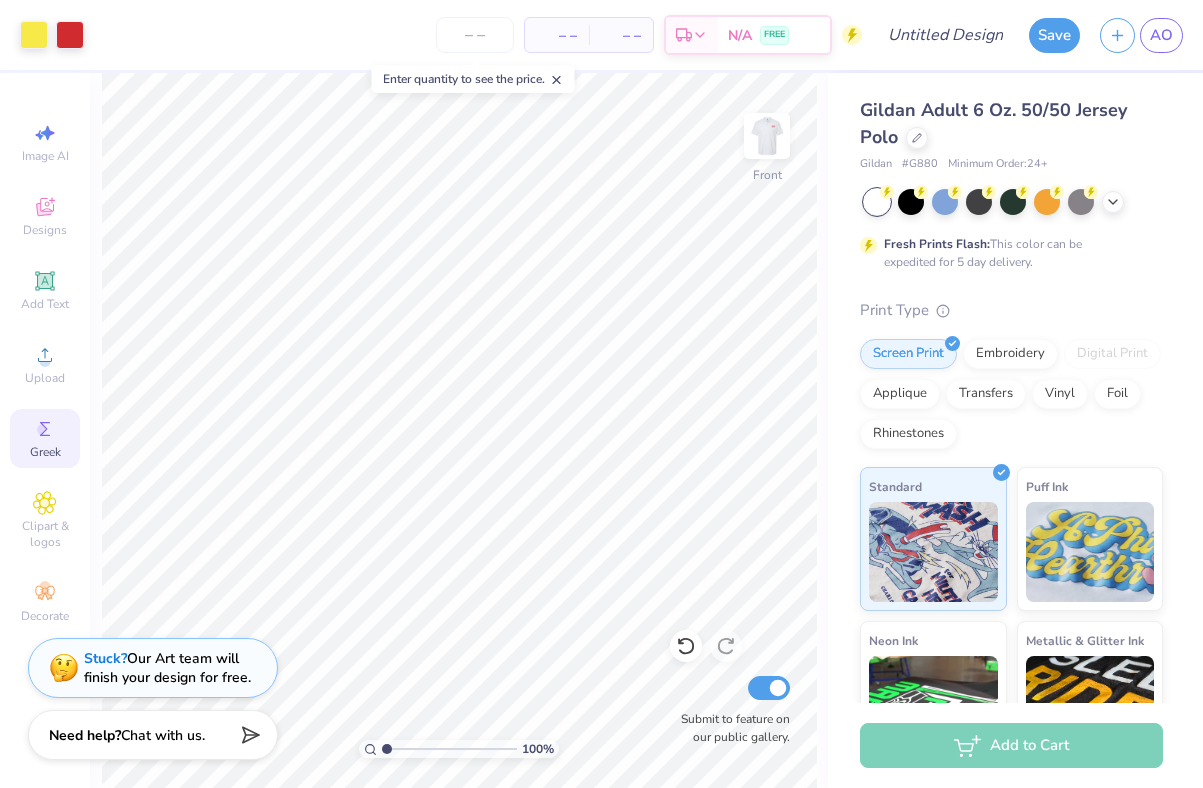 click at bounding box center [767, 136] 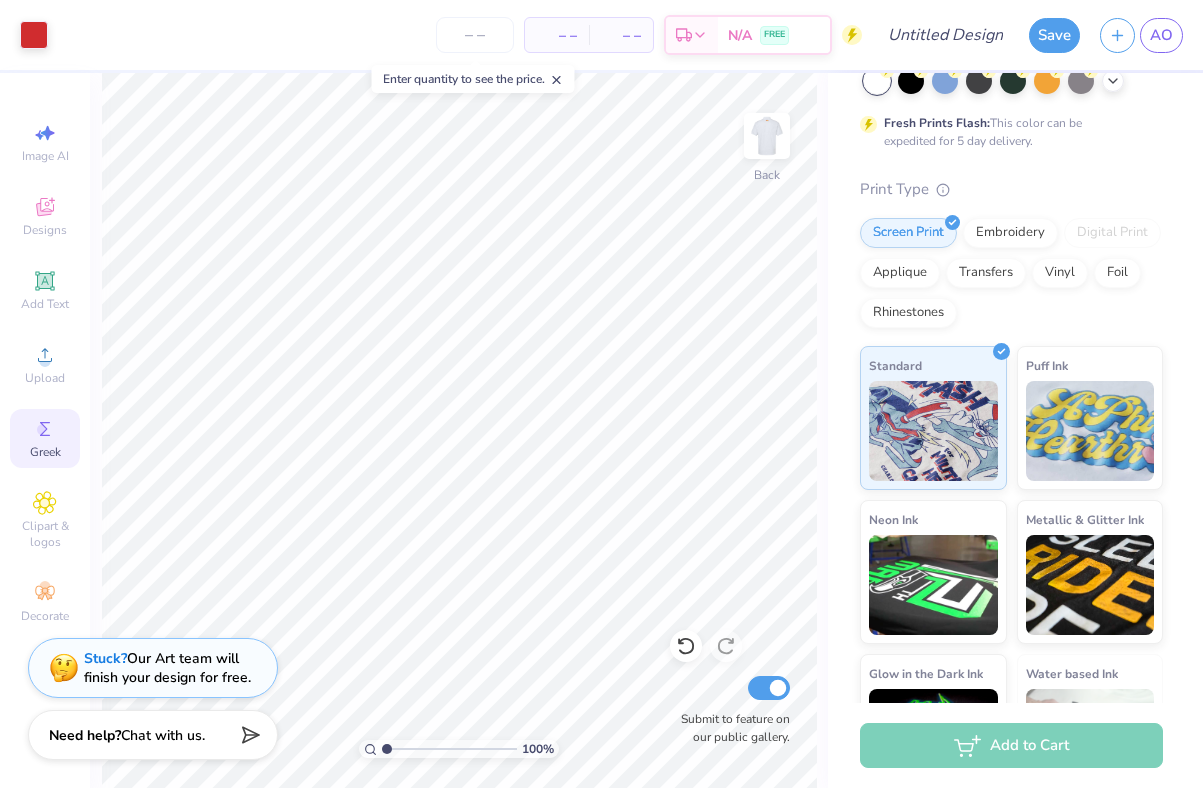 scroll, scrollTop: 0, scrollLeft: 0, axis: both 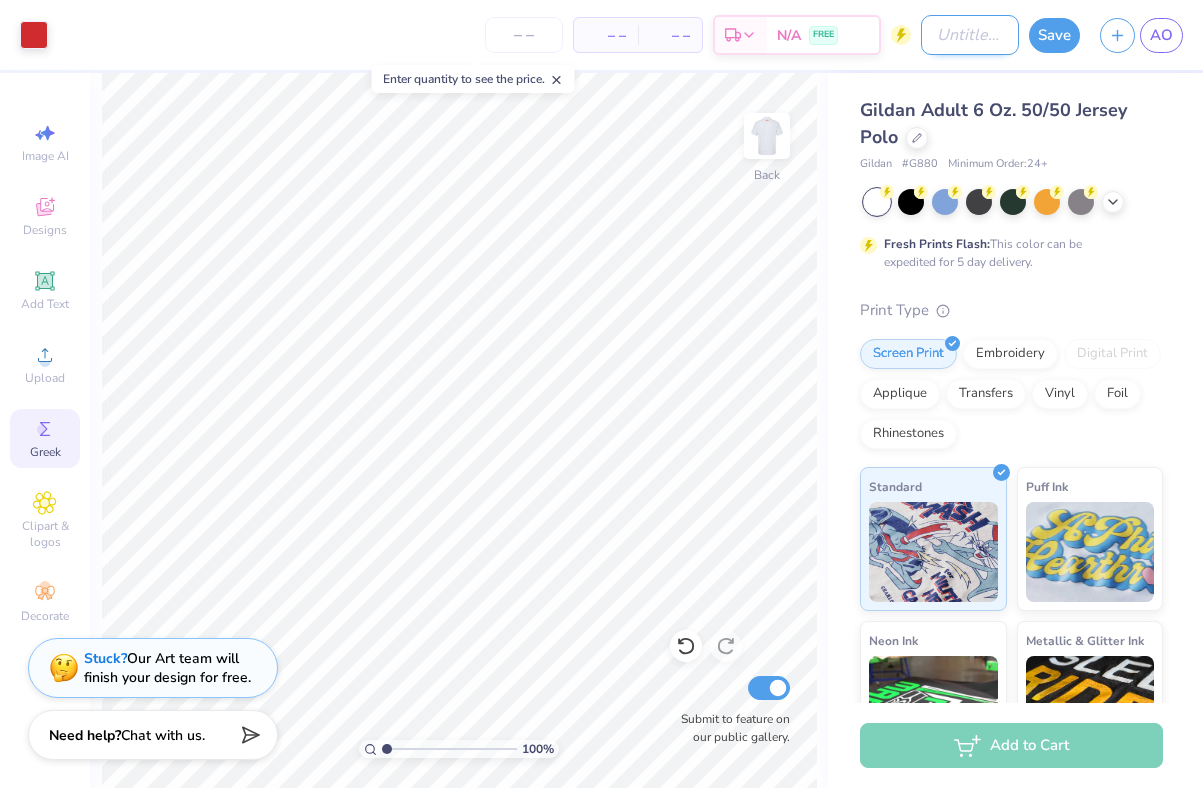 click on "Design Title" at bounding box center (970, 35) 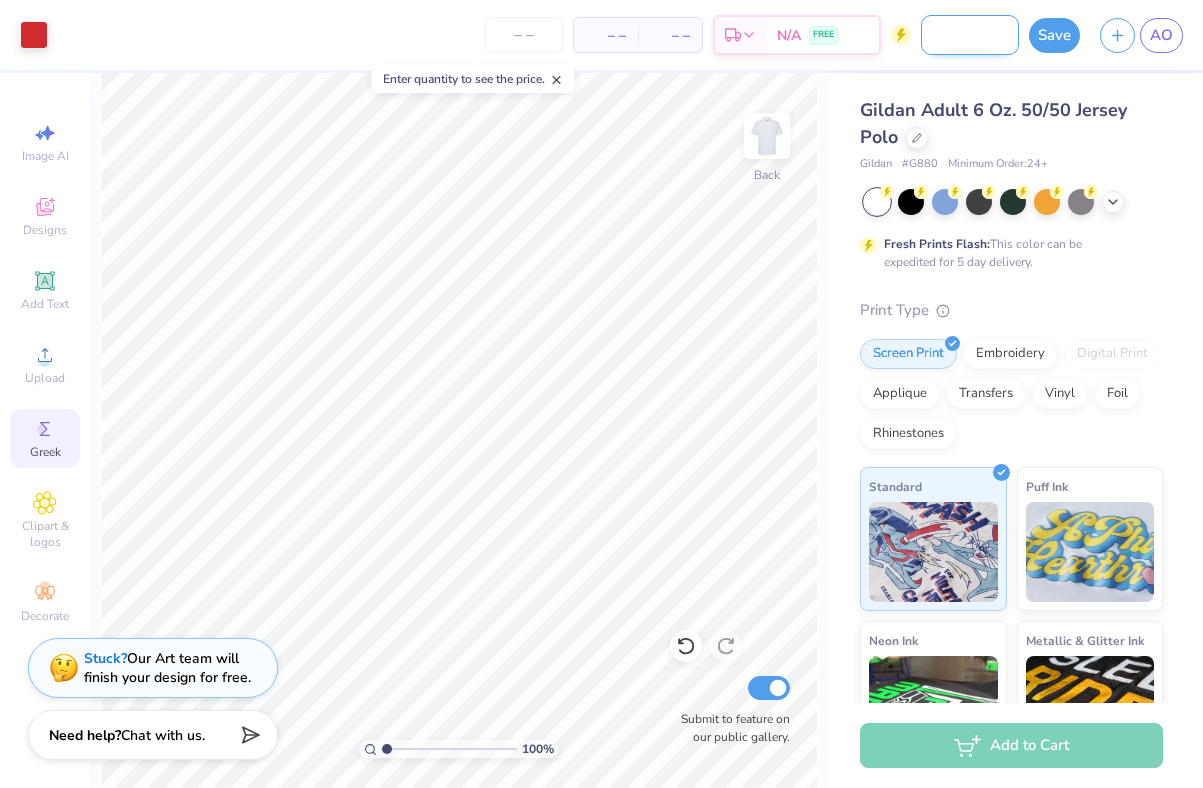 scroll, scrollTop: 0, scrollLeft: 91, axis: horizontal 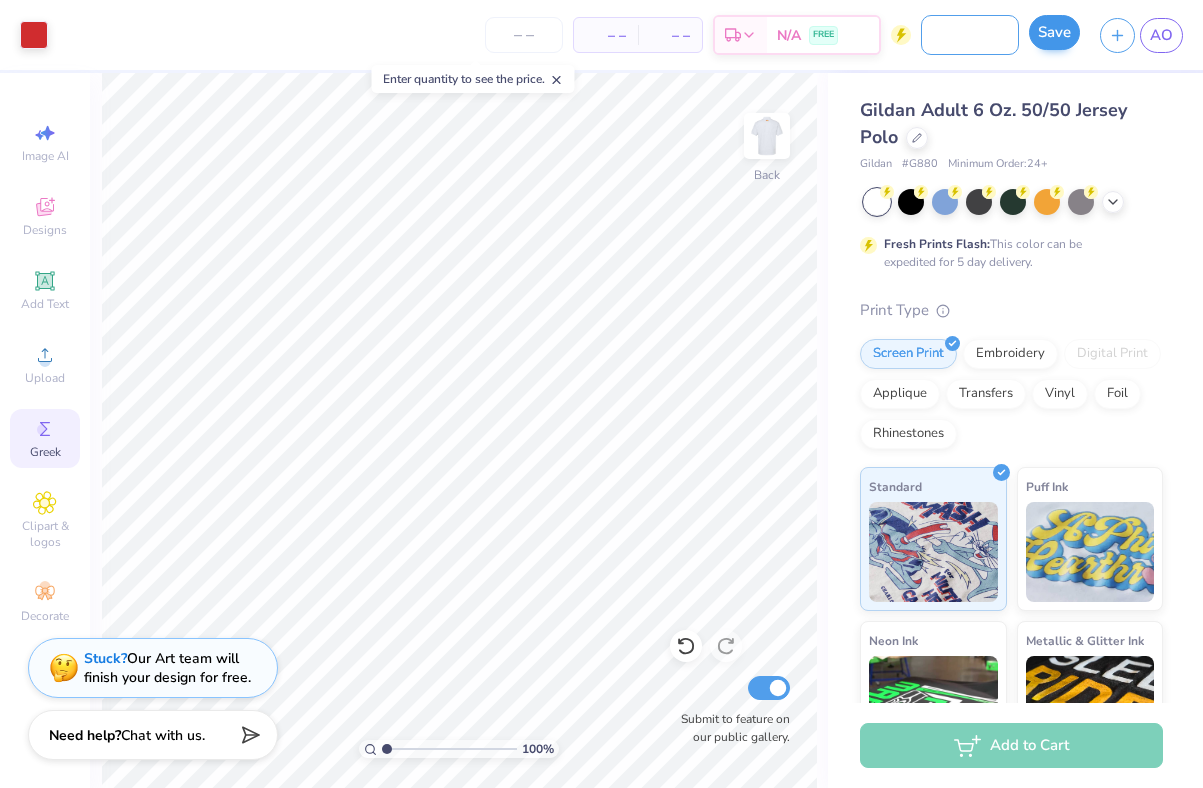 type on "[SEASON] [EVENT] [YEAR] polos" 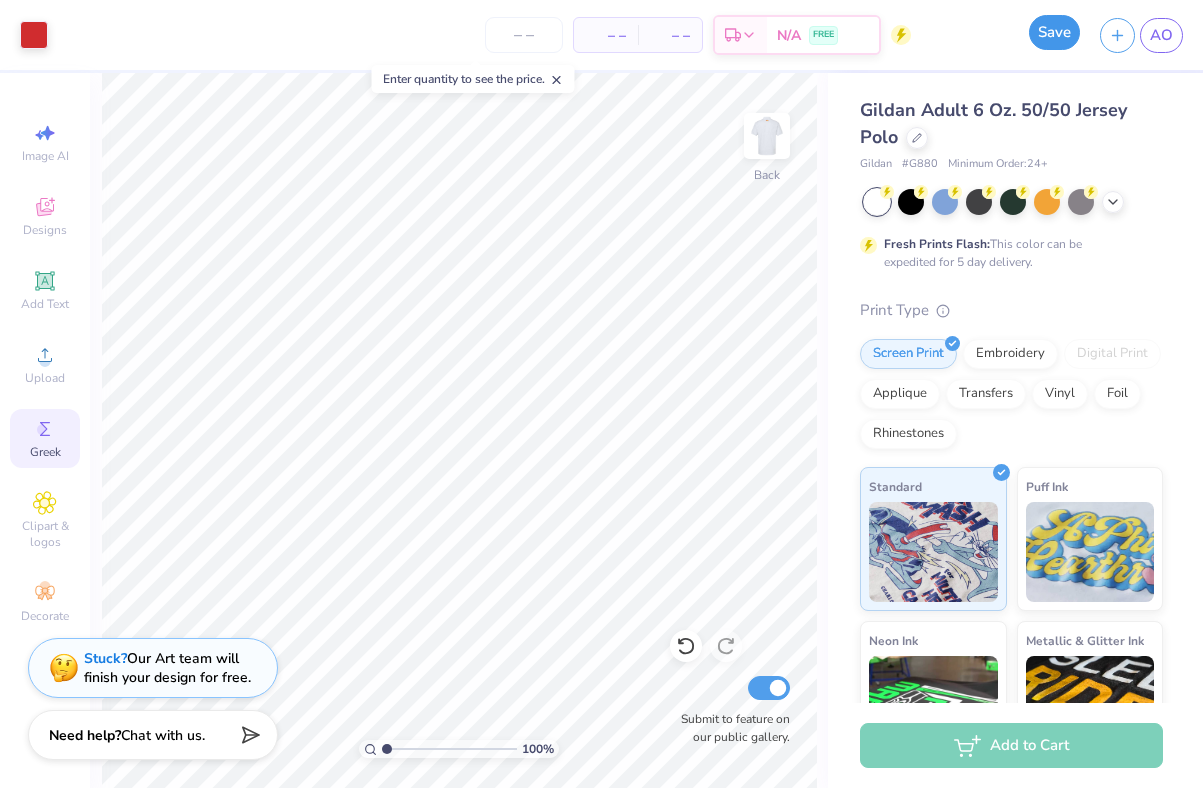 click on "Save" at bounding box center [1054, 32] 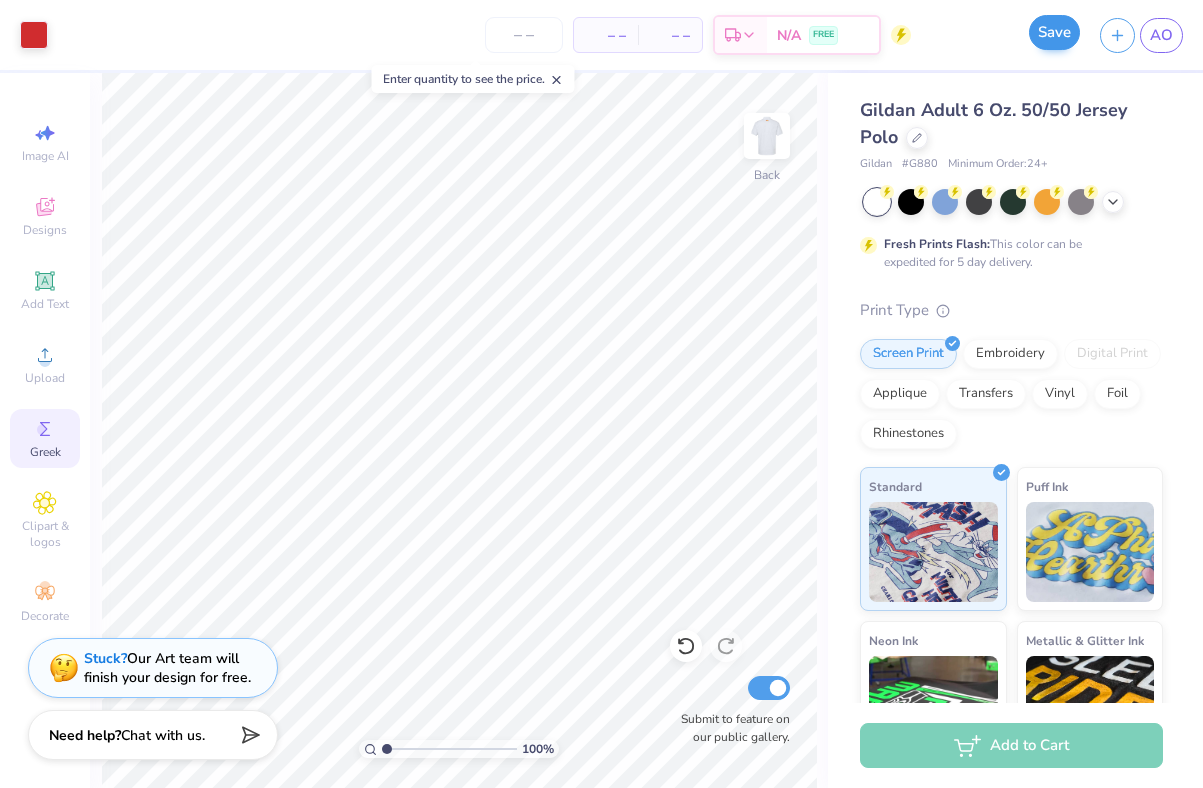 scroll, scrollTop: 0, scrollLeft: 0, axis: both 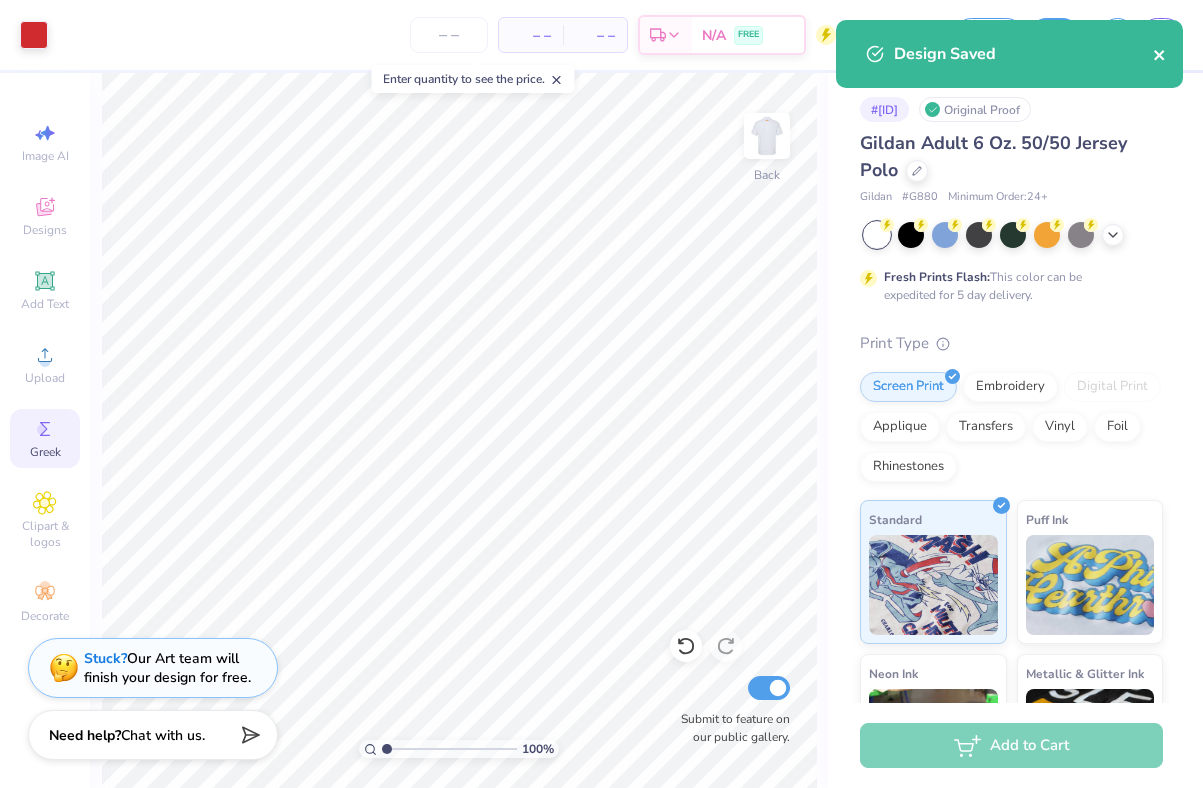 click 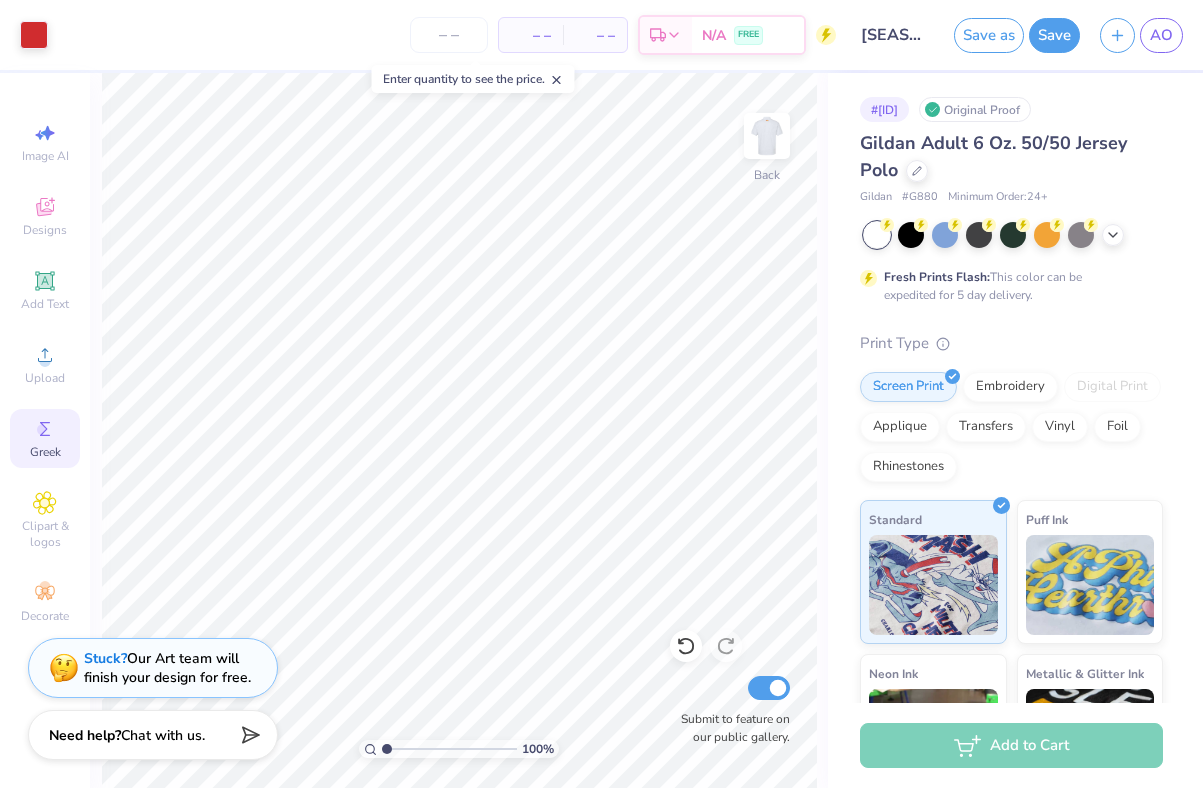 click on "Design Saved" at bounding box center [1009, 61] 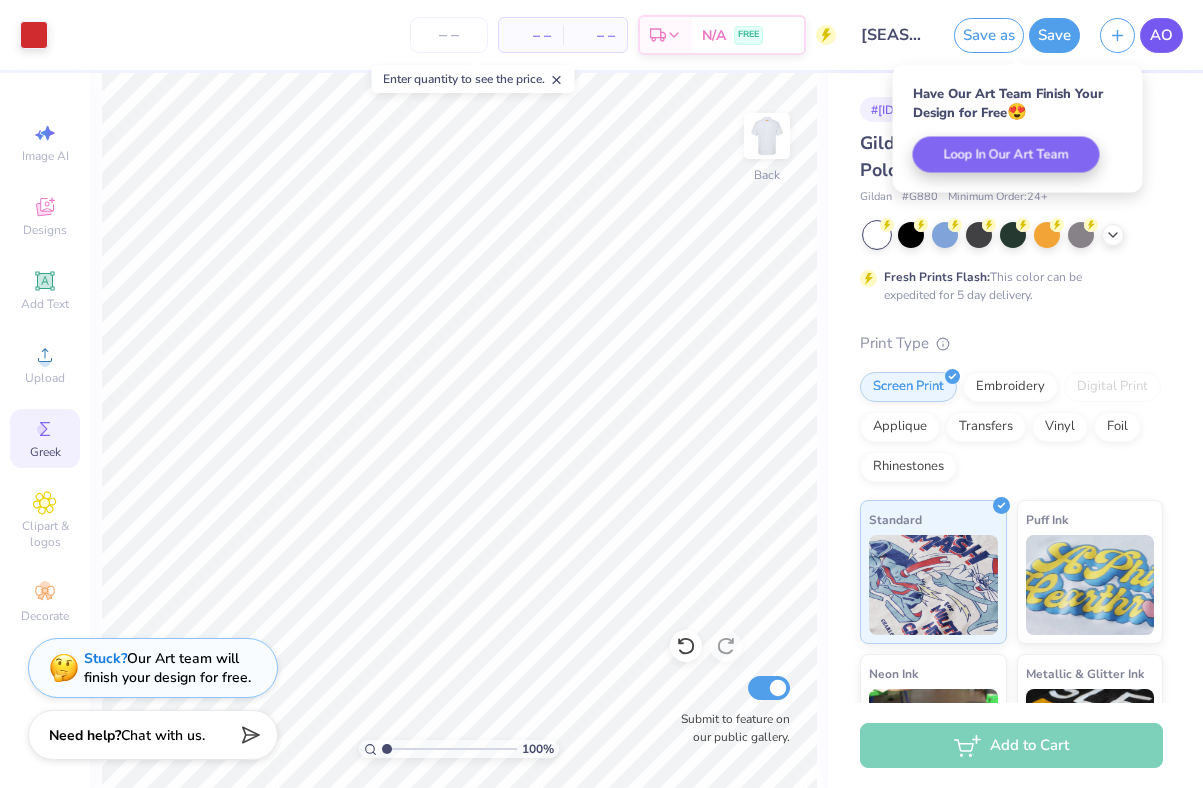 click on "AO" at bounding box center (1161, 35) 